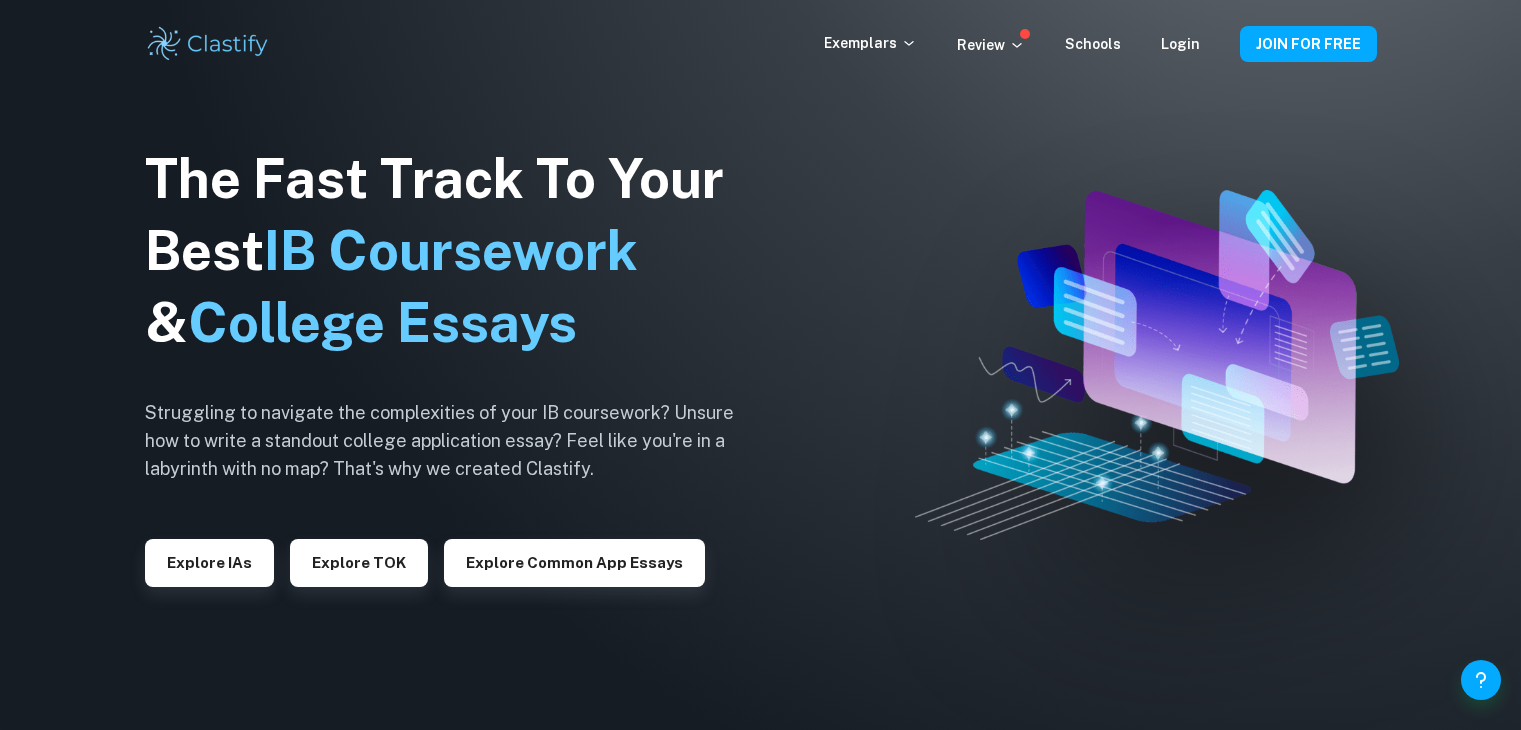 scroll, scrollTop: 0, scrollLeft: 0, axis: both 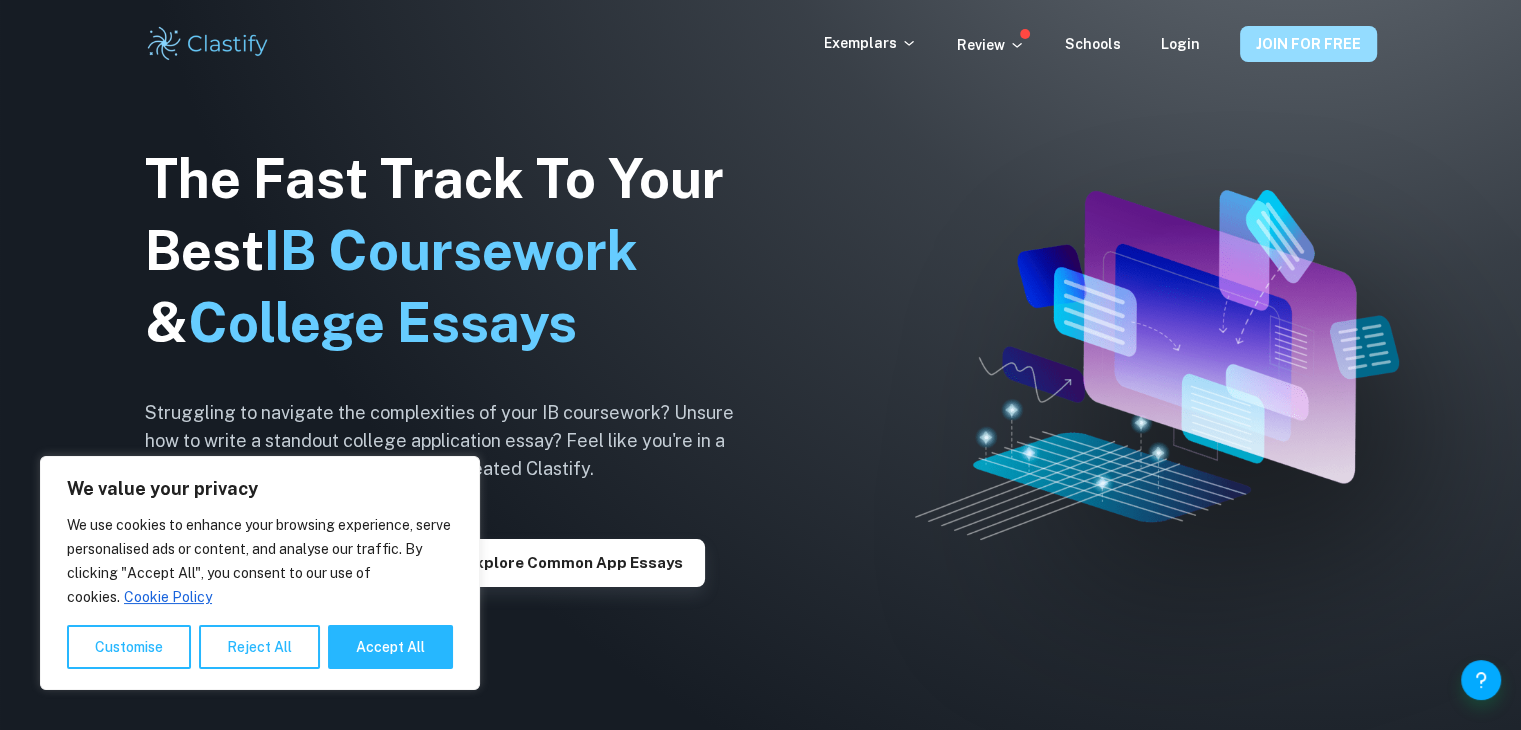 click on "JOIN FOR FREE" at bounding box center (1308, 44) 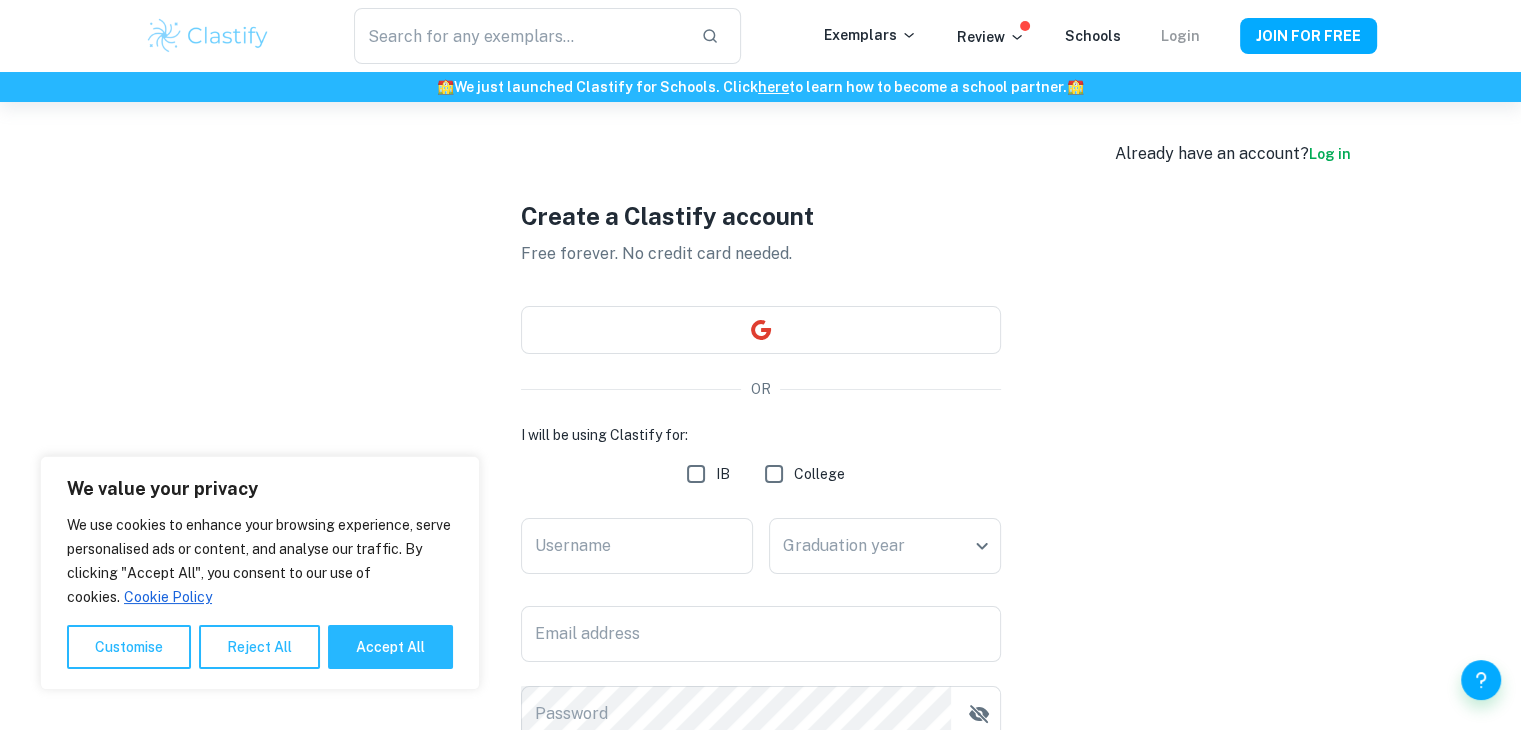 click on "Login" at bounding box center [1180, 36] 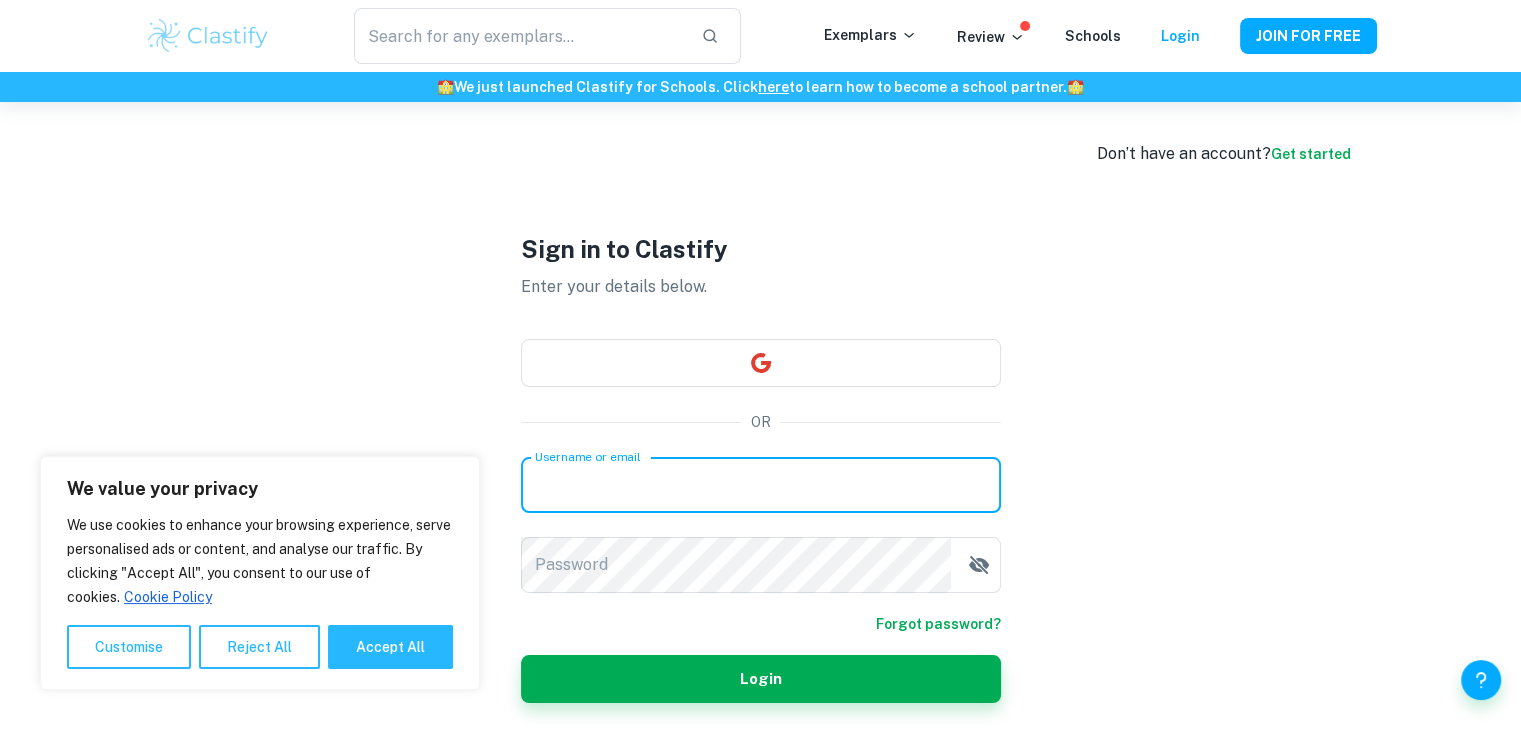 click on "Username or email" at bounding box center (761, 485) 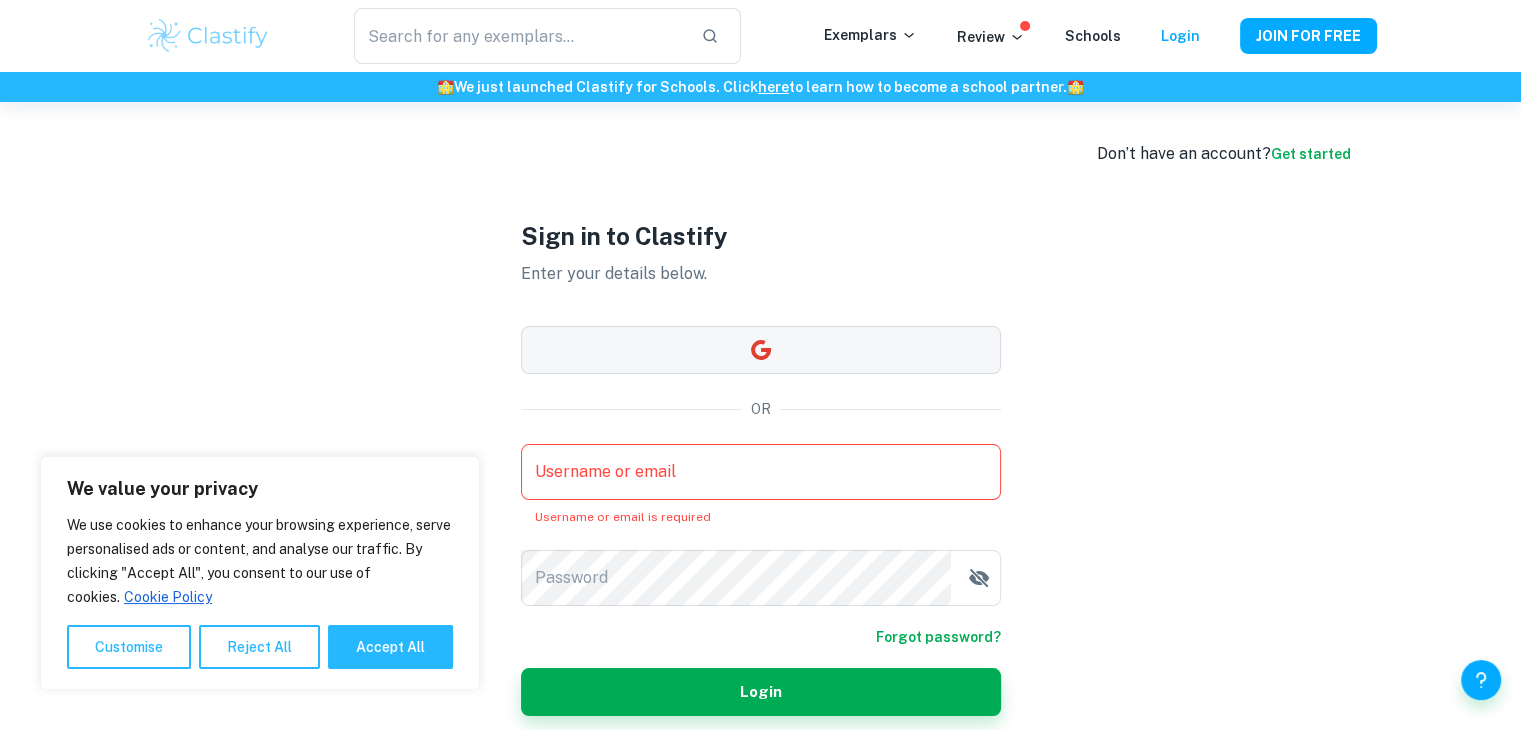 click at bounding box center [761, 350] 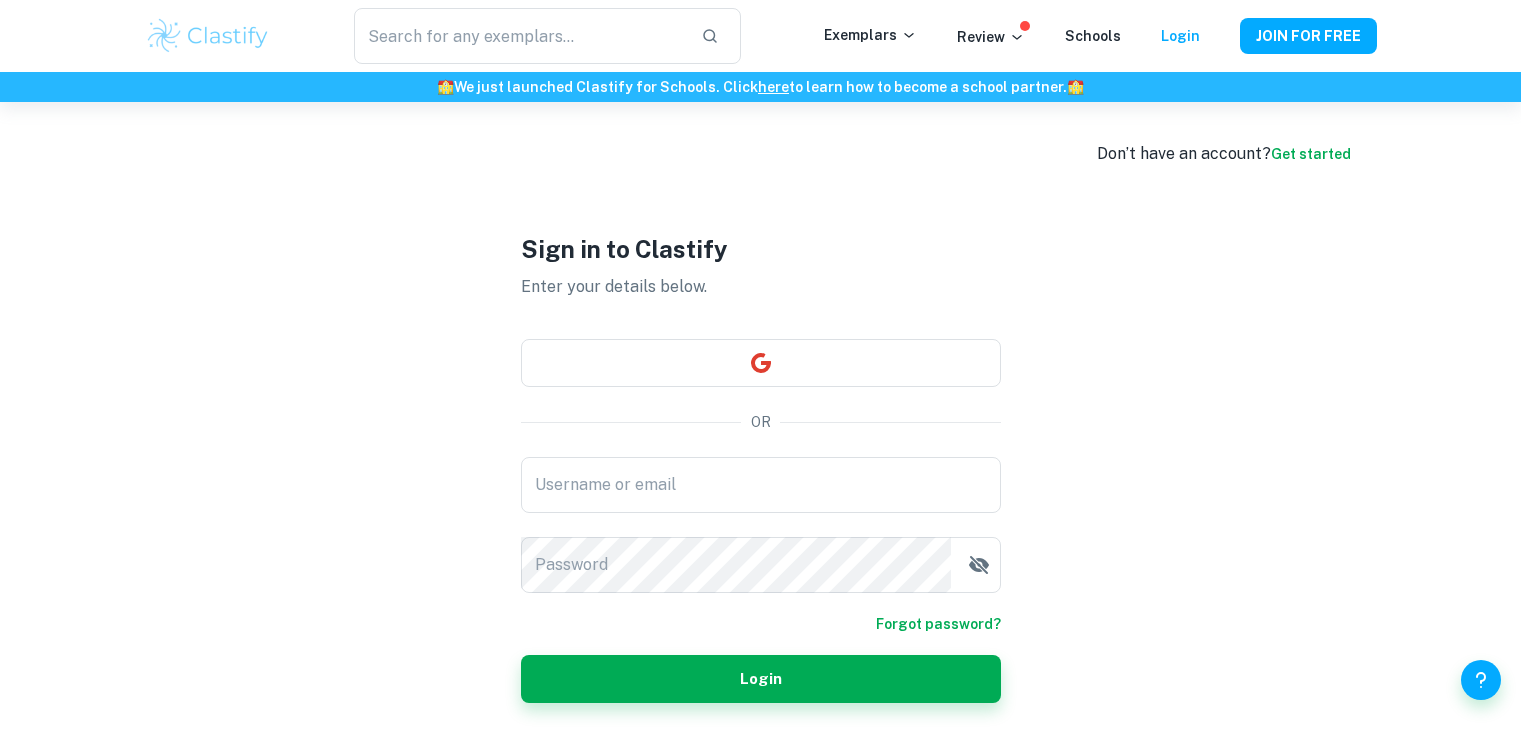 scroll, scrollTop: 0, scrollLeft: 0, axis: both 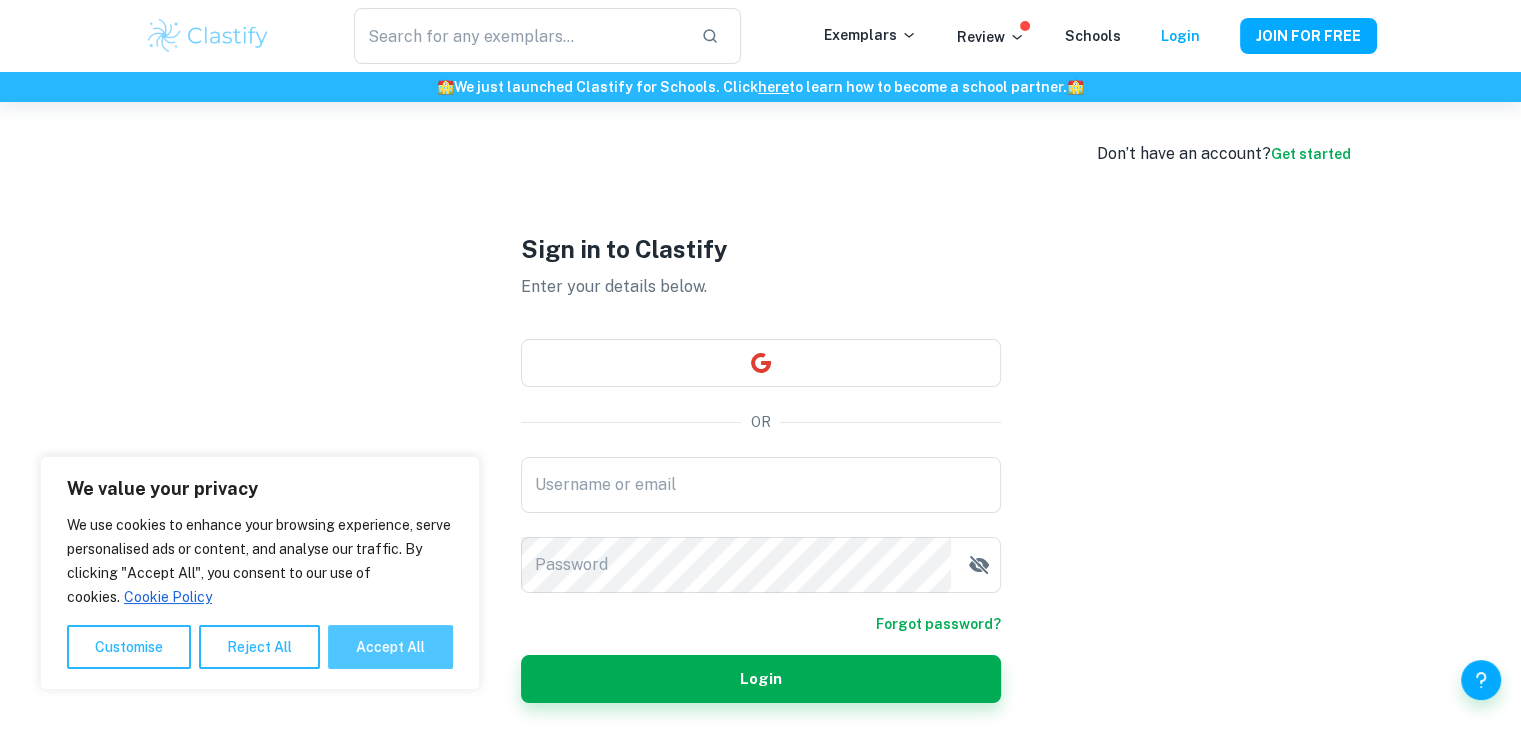 click on "Accept All" at bounding box center [390, 647] 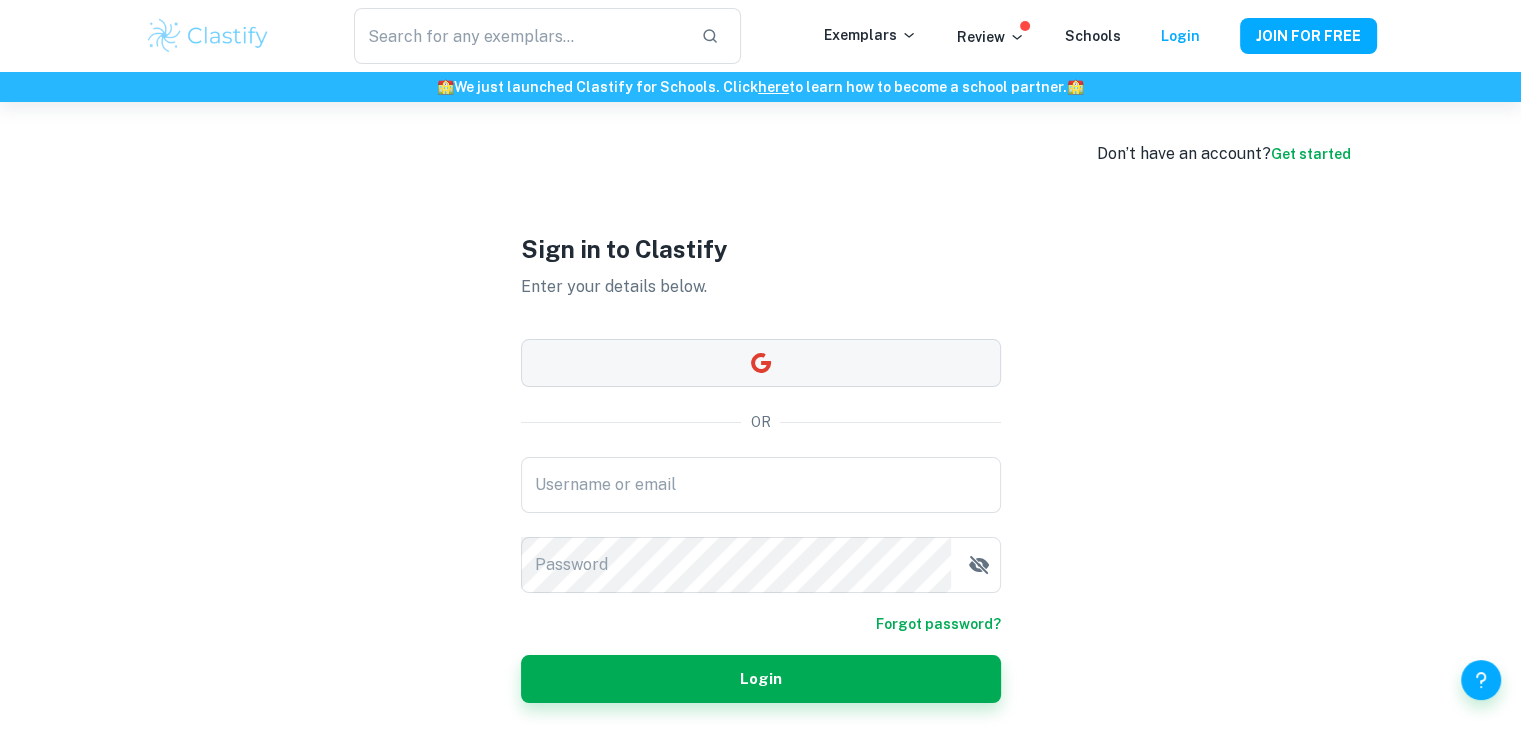 click at bounding box center [761, 363] 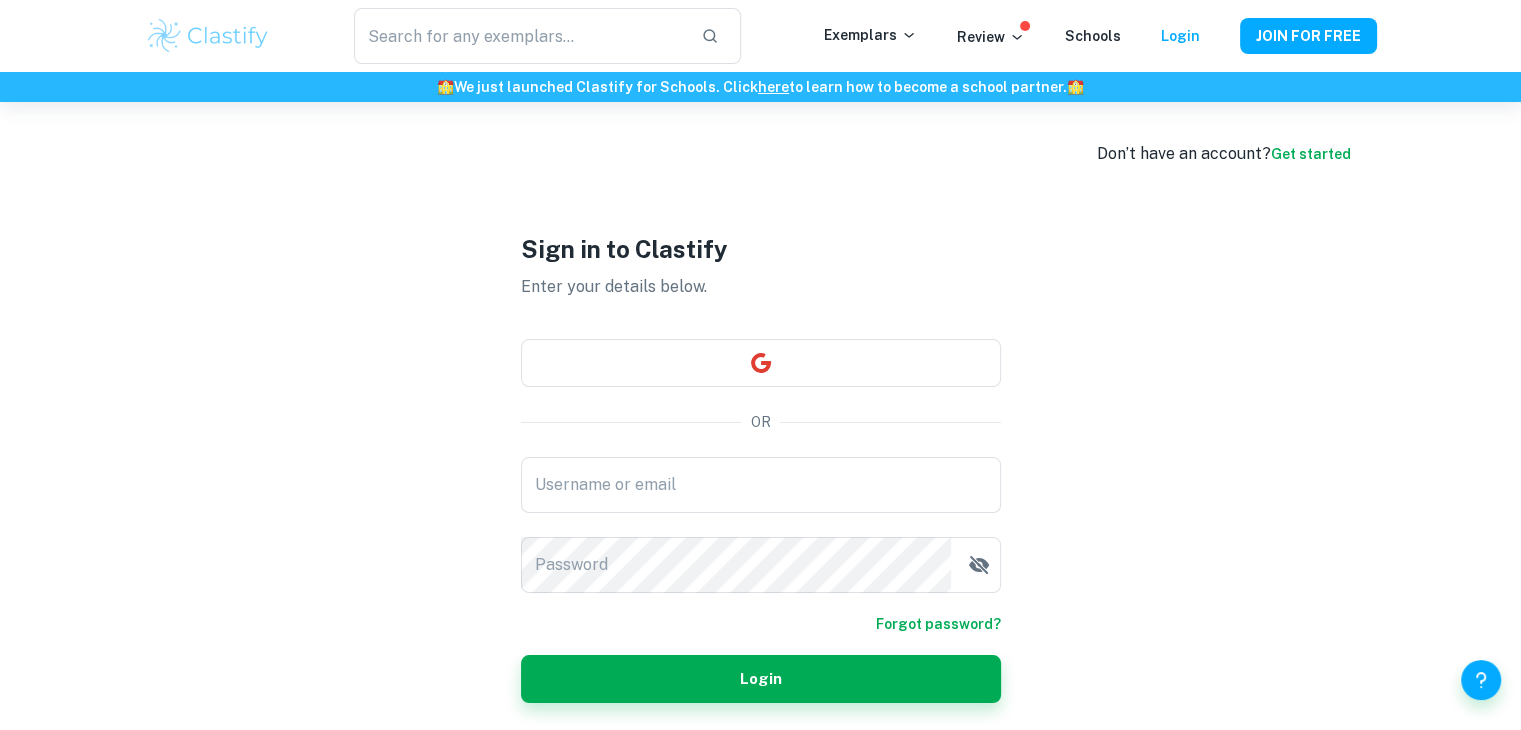 scroll, scrollTop: 102, scrollLeft: 0, axis: vertical 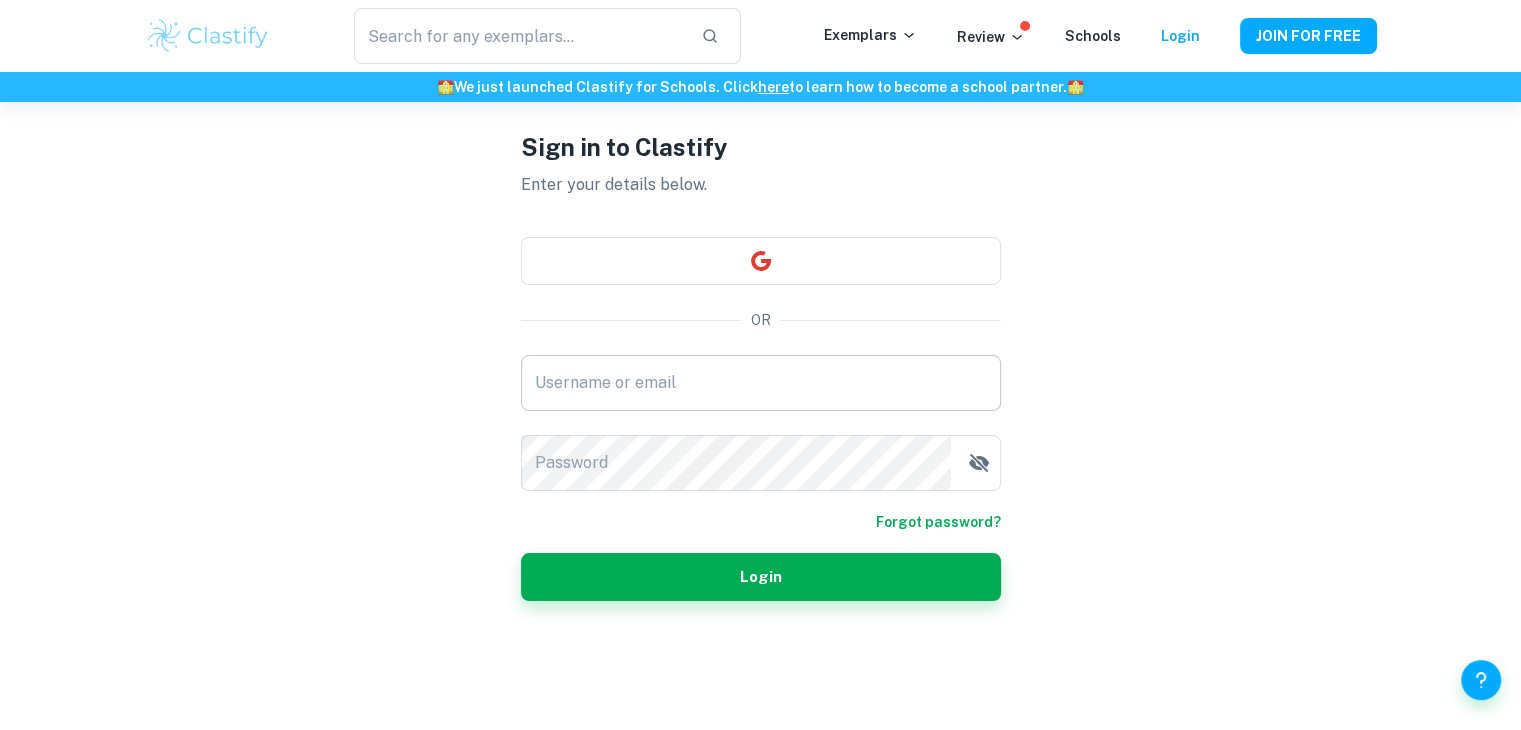 click on "Username or email" at bounding box center [761, 383] 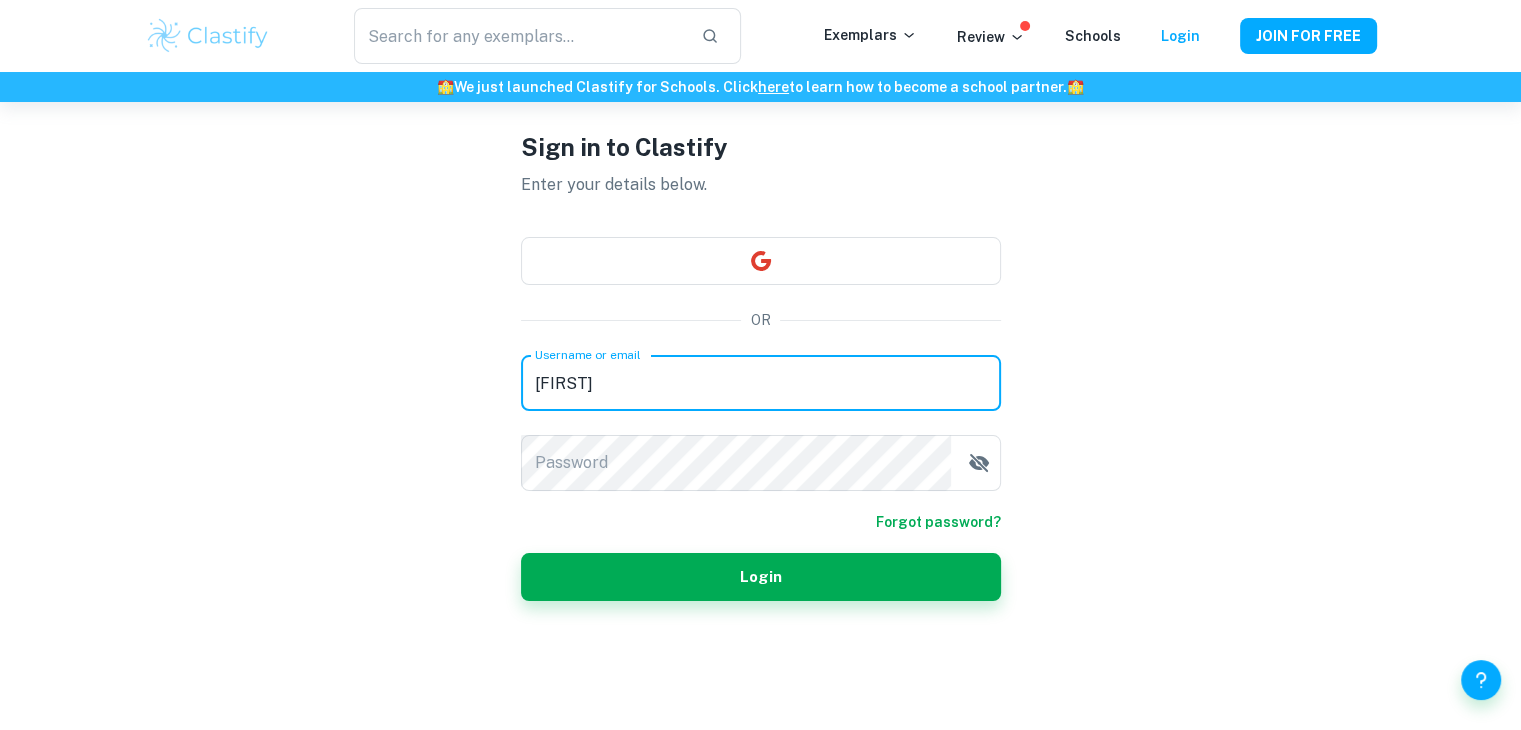 type on "A" 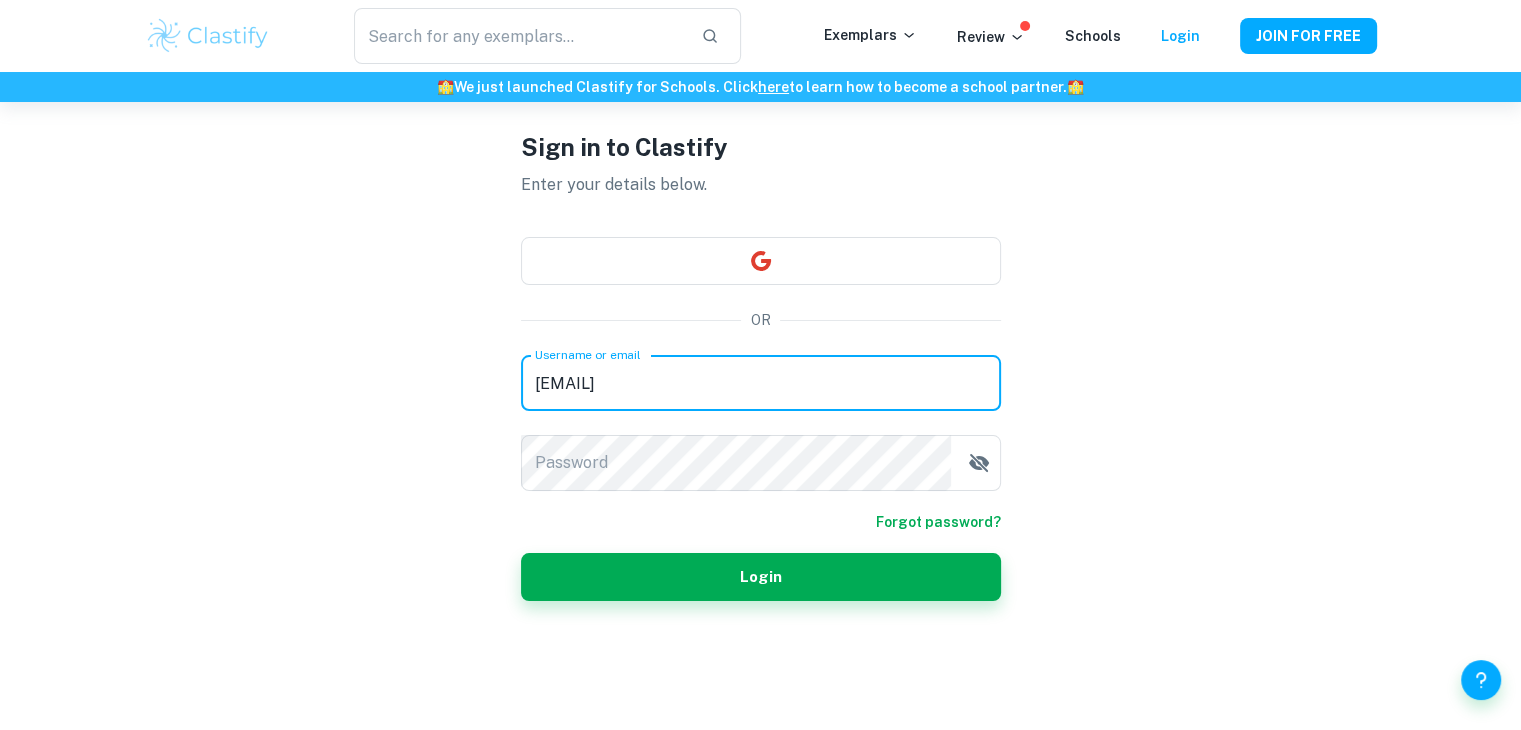 type on "[USERNAME]@[EXAMPLE.COM]" 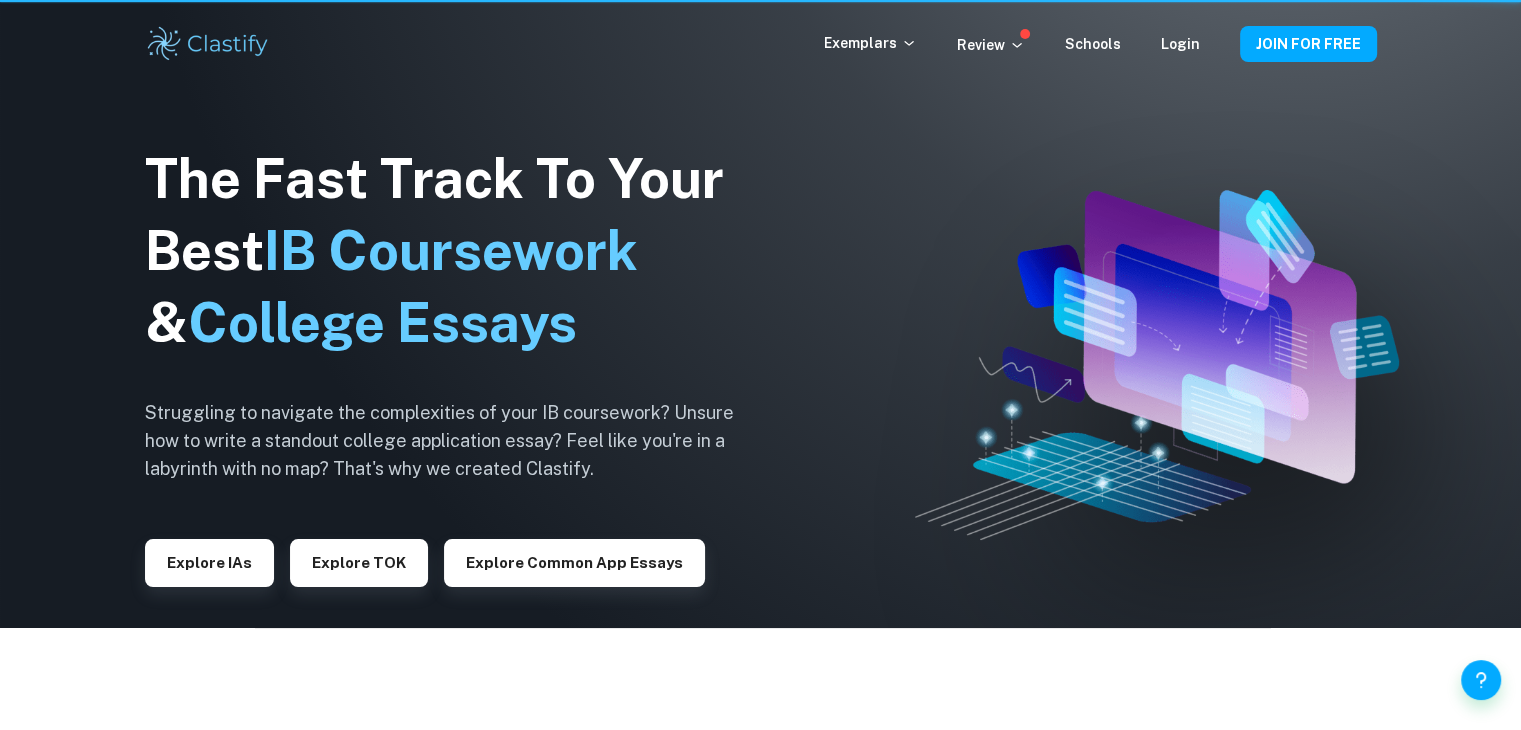 scroll, scrollTop: 0, scrollLeft: 0, axis: both 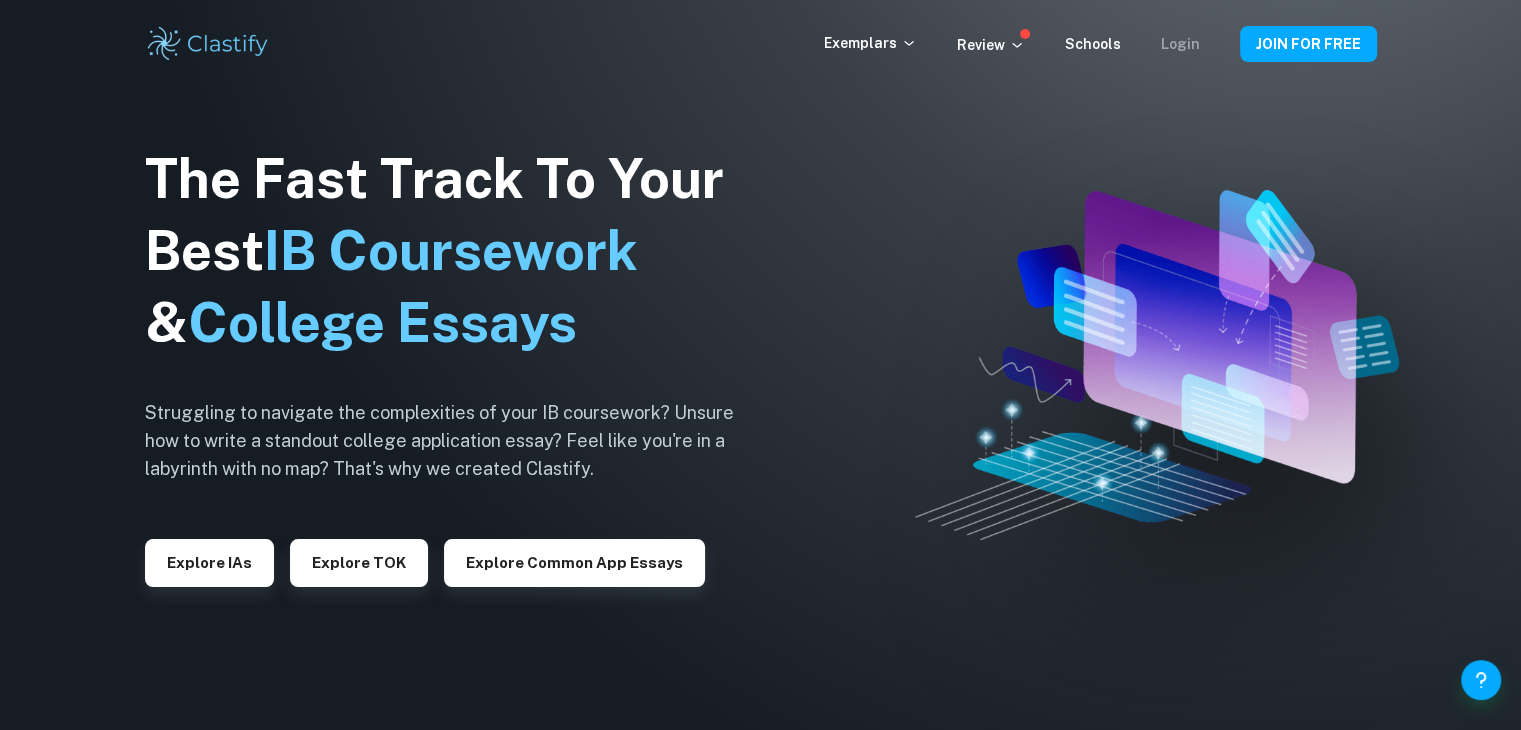 click on "Login" at bounding box center (1180, 44) 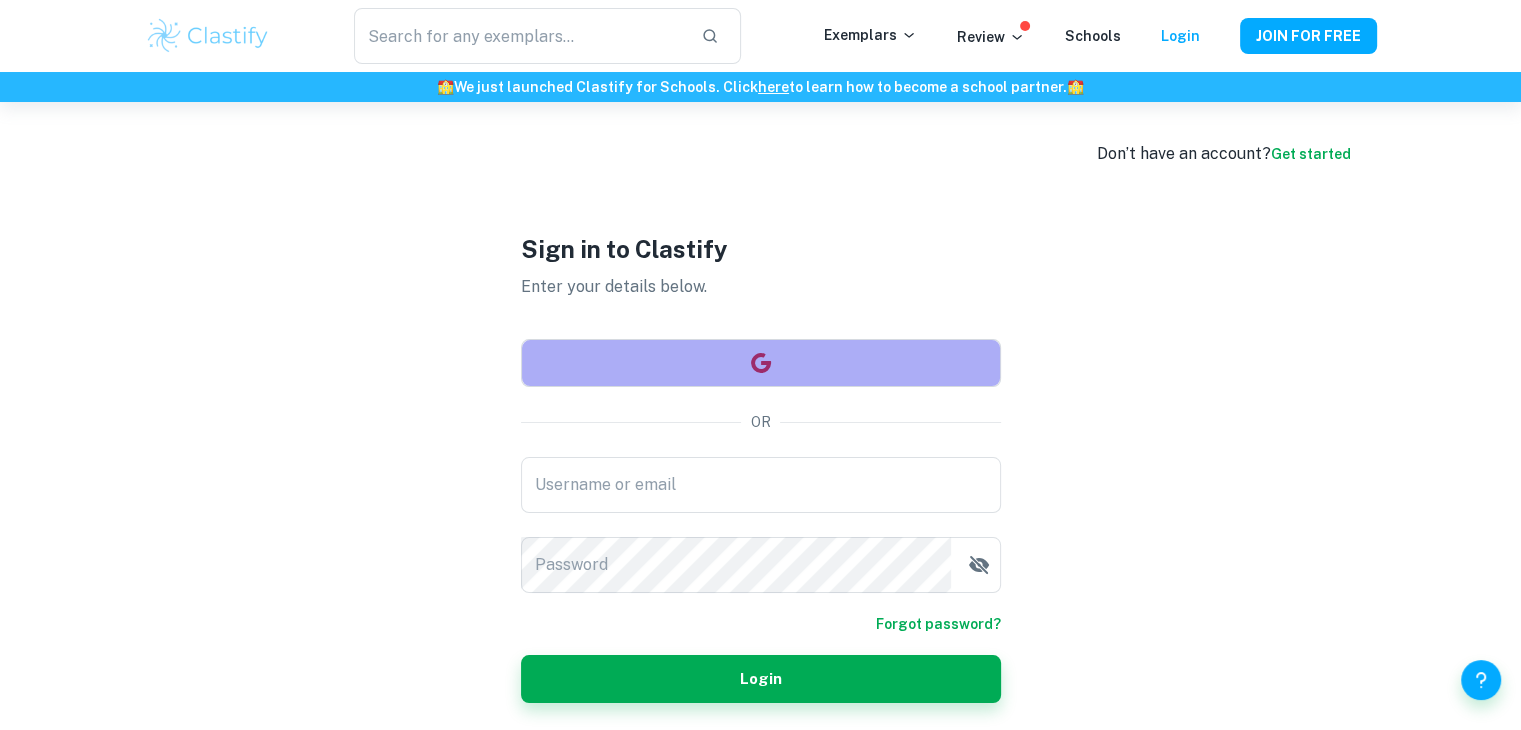 click at bounding box center [761, 363] 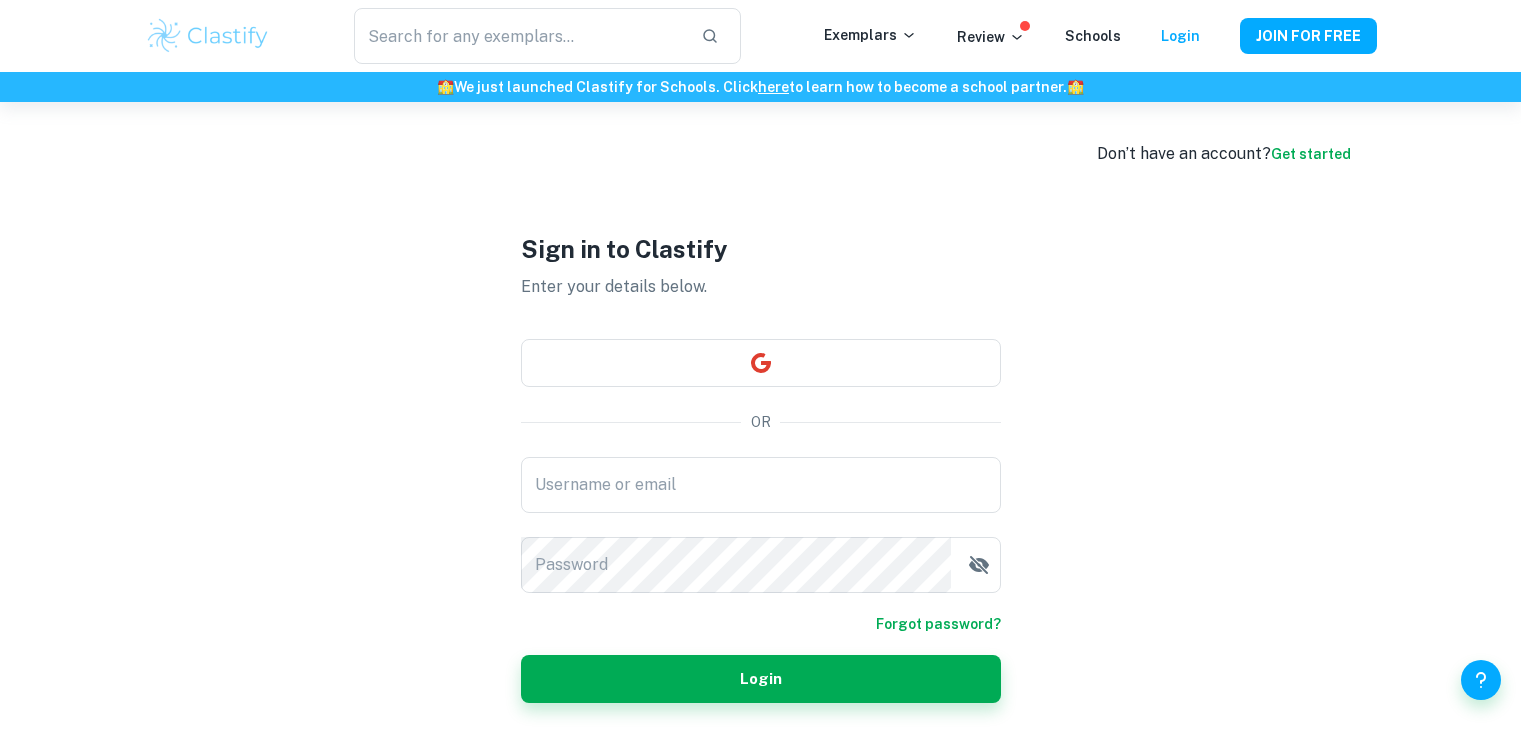 scroll, scrollTop: 0, scrollLeft: 0, axis: both 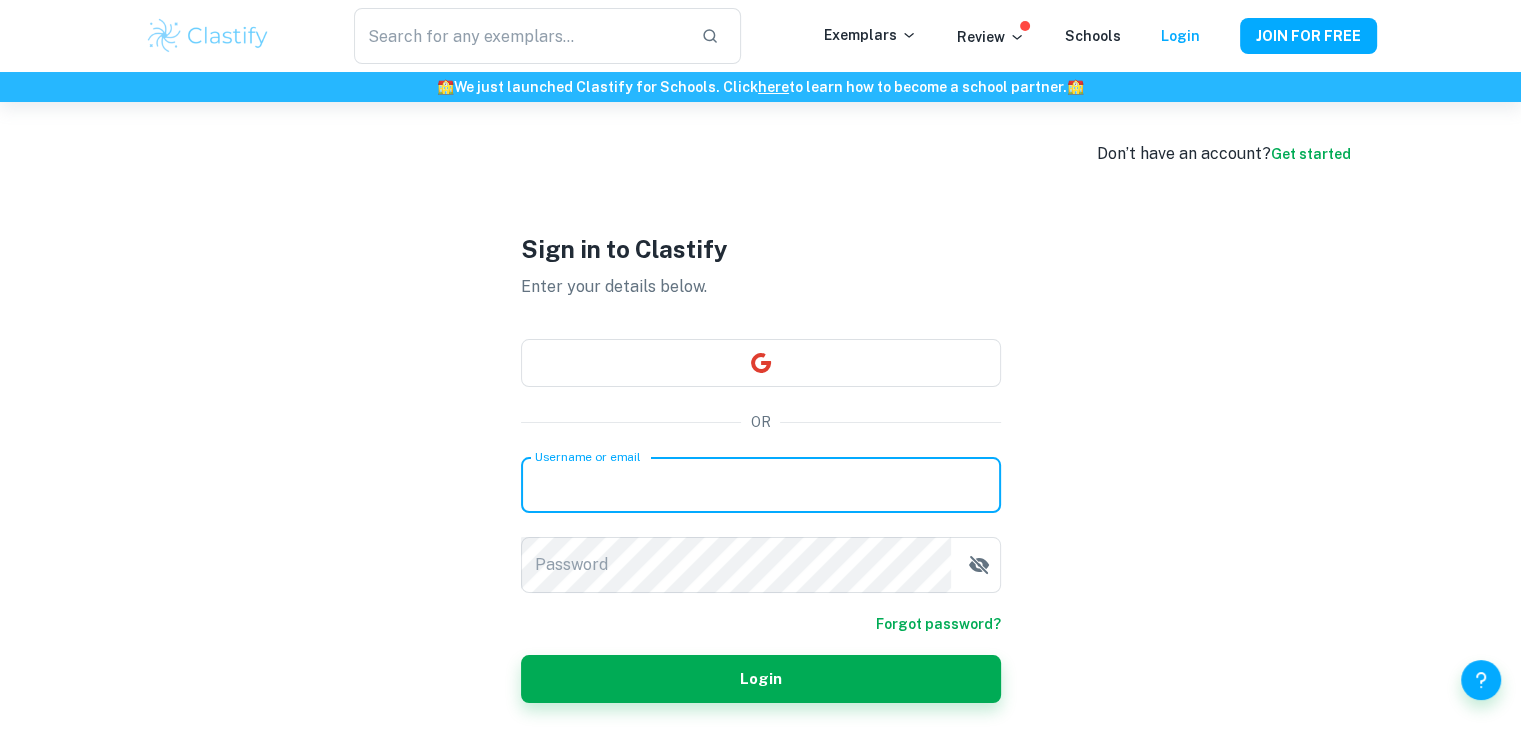 click on "Username or email" at bounding box center (761, 485) 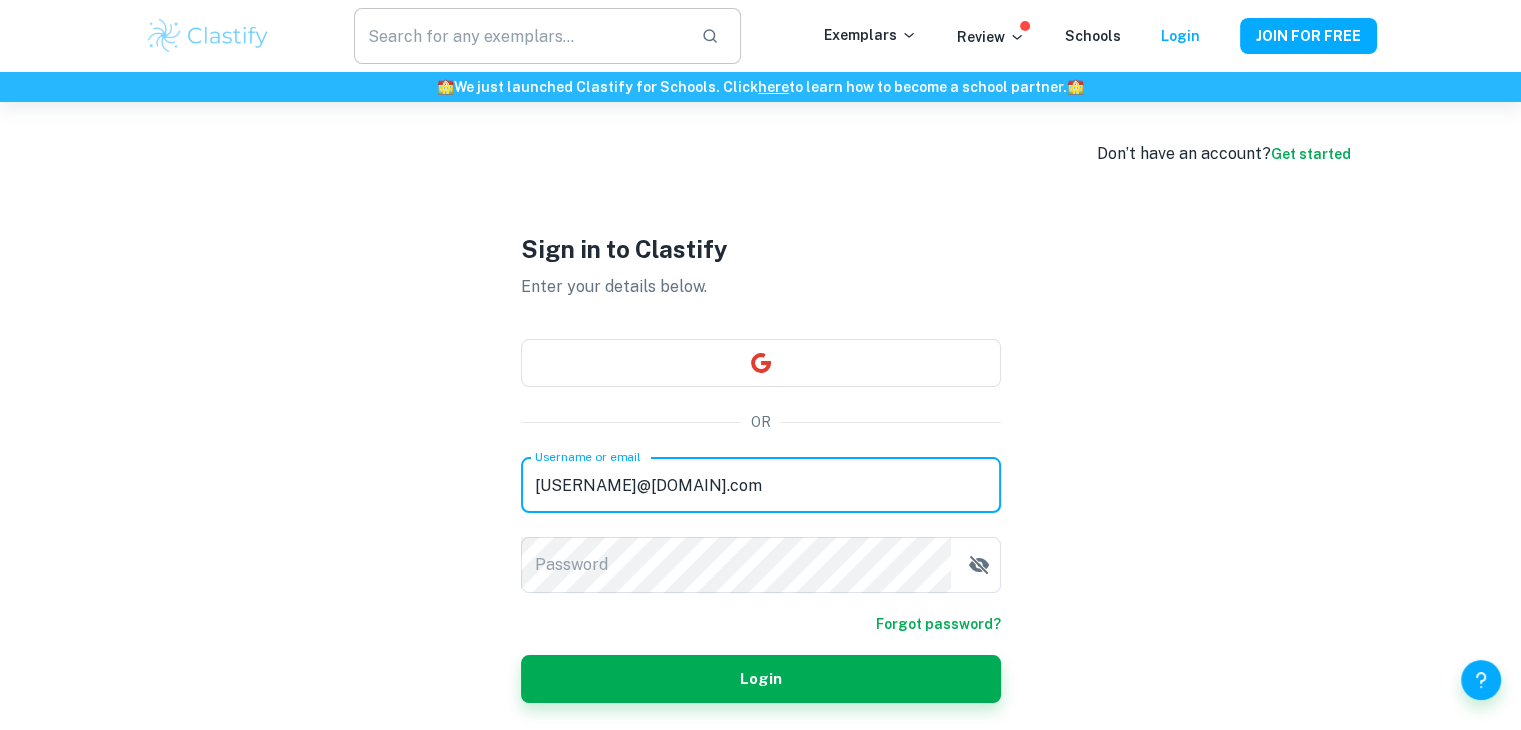 type on "[USERNAME]@[DOMAIN].com" 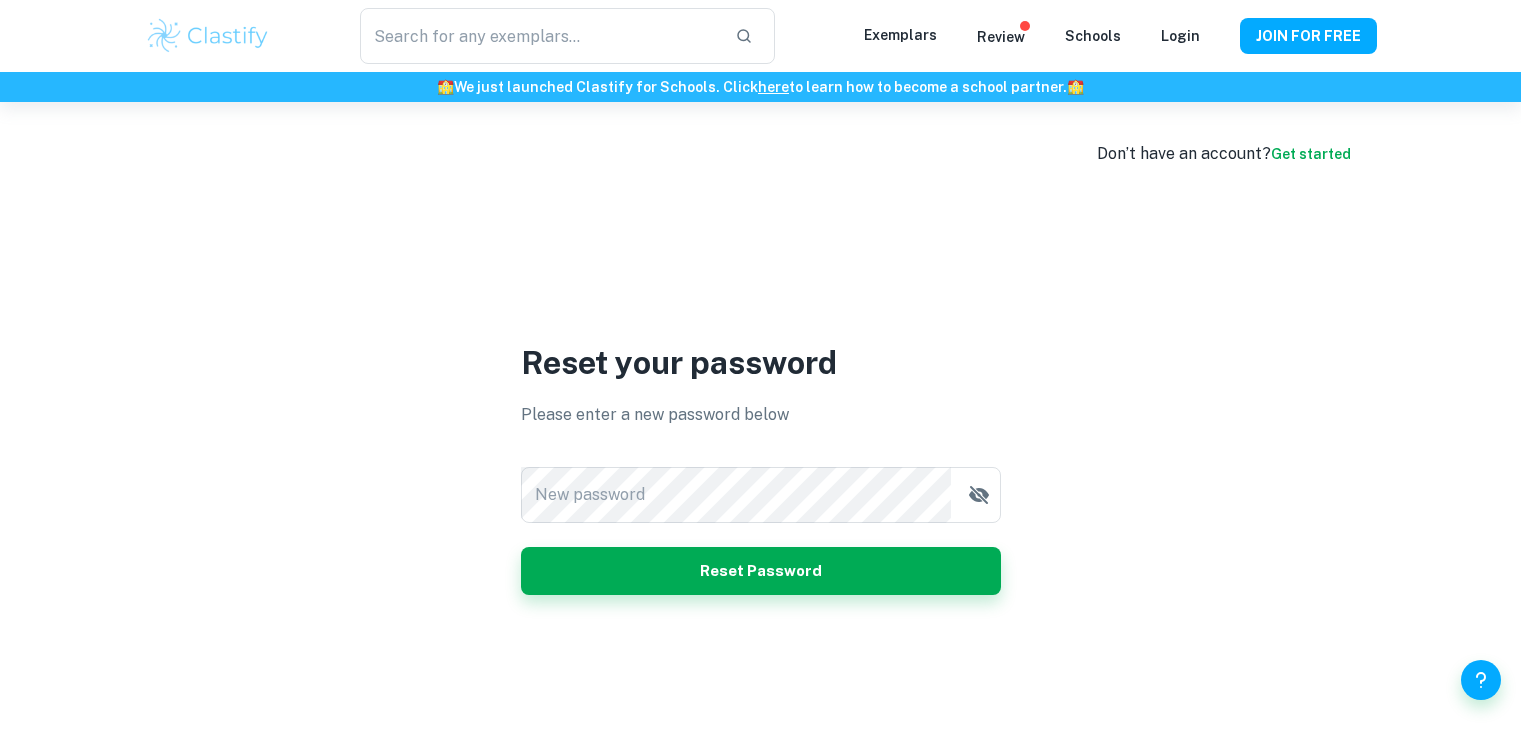 scroll, scrollTop: 0, scrollLeft: 0, axis: both 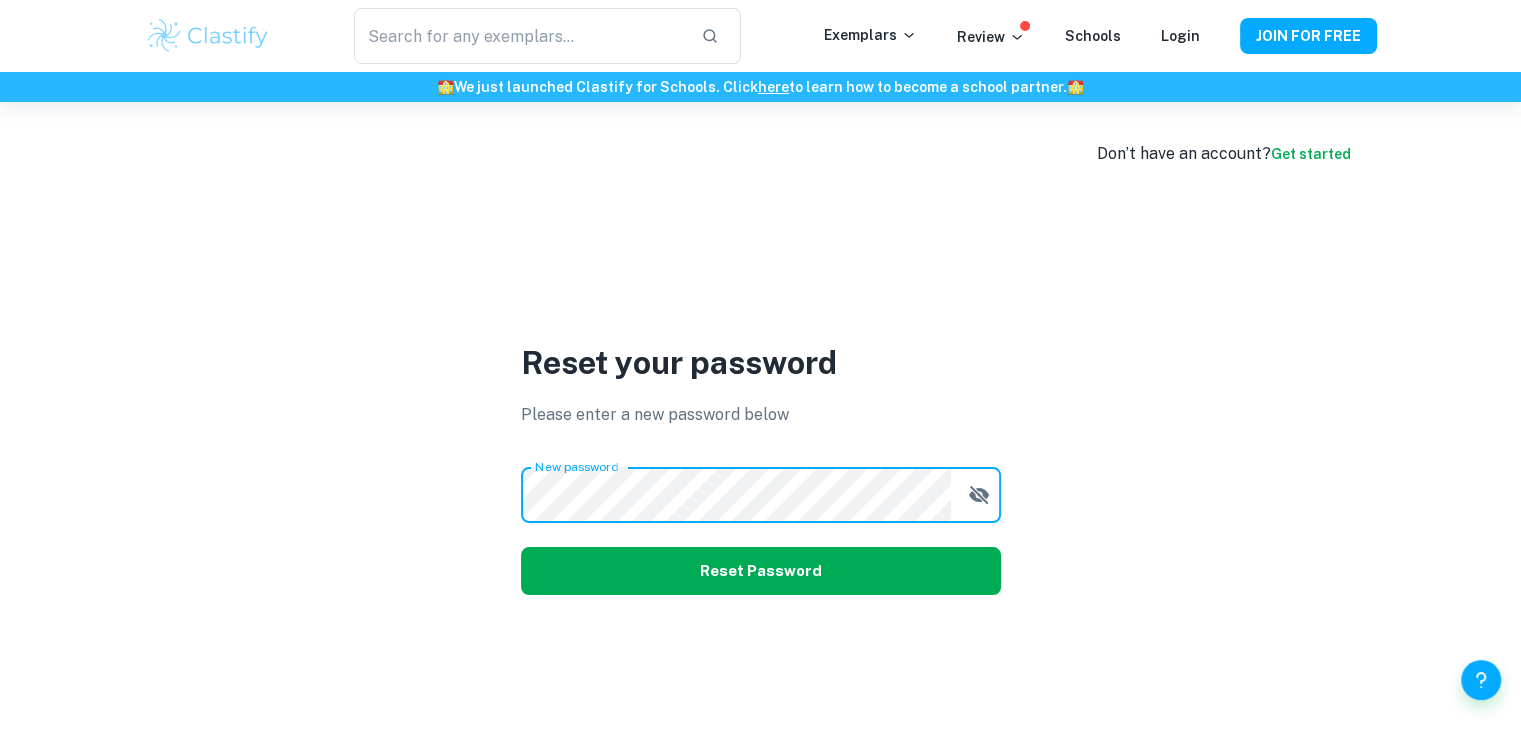 click on "Reset Password" at bounding box center [761, 571] 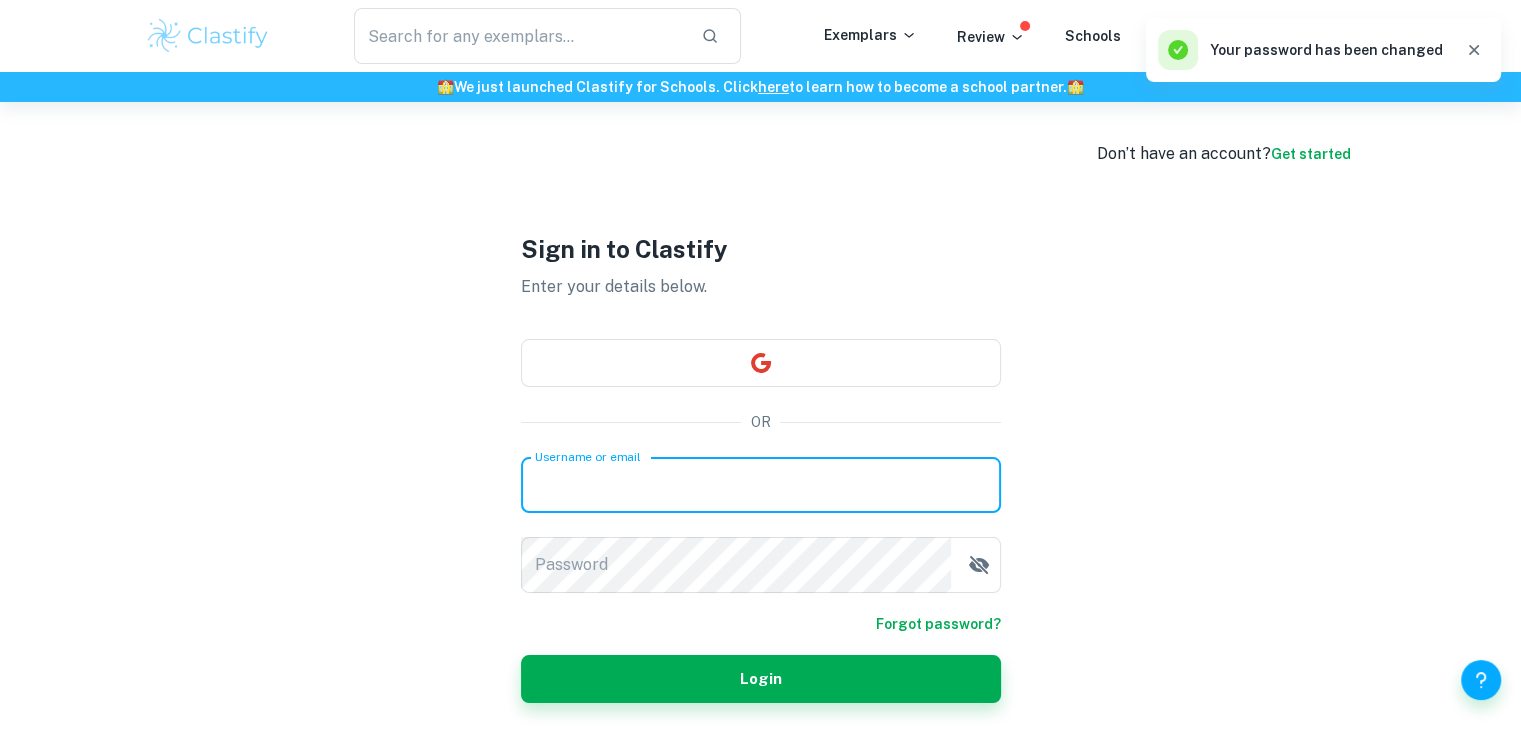click on "Username or email" at bounding box center [761, 485] 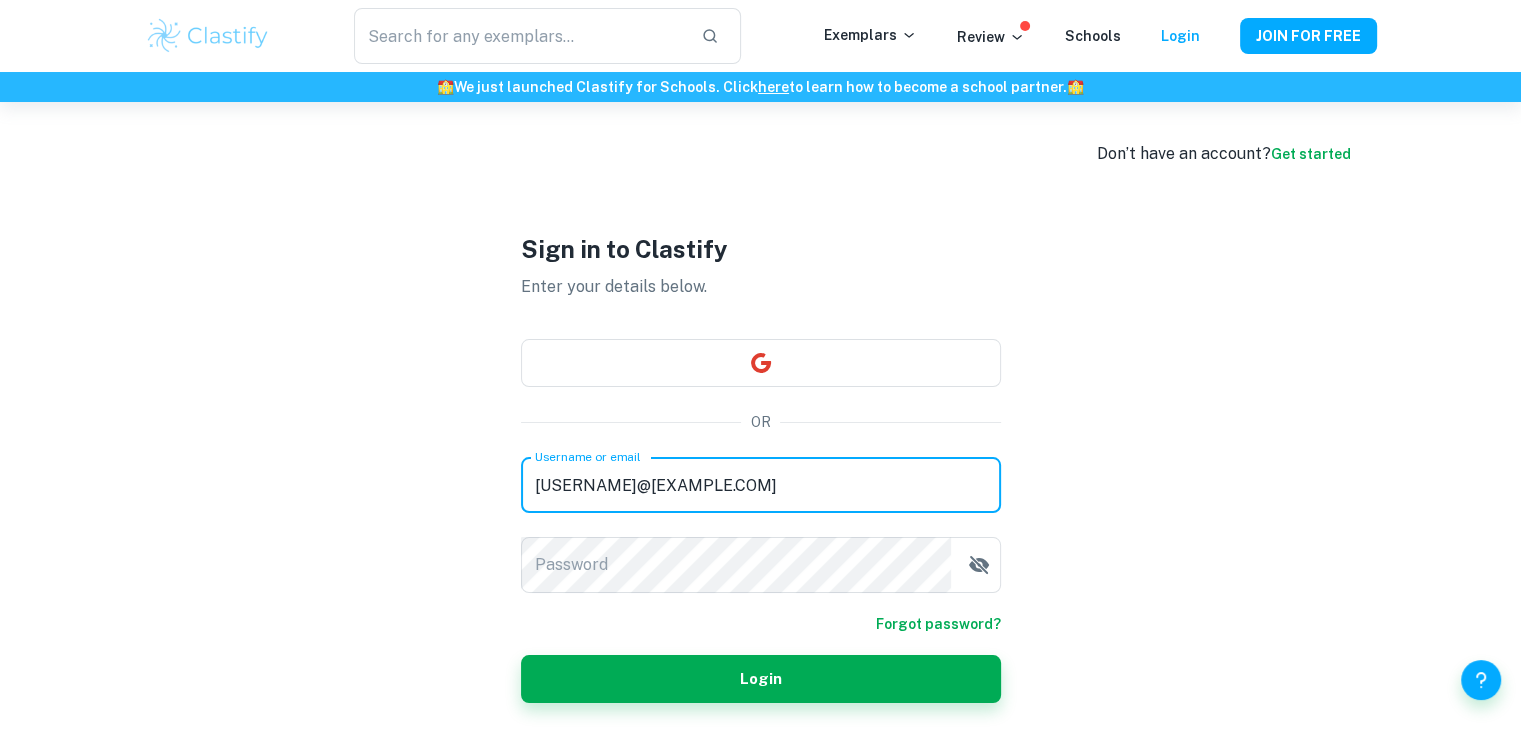 type on "[USERNAME]@[EXAMPLE.COM]" 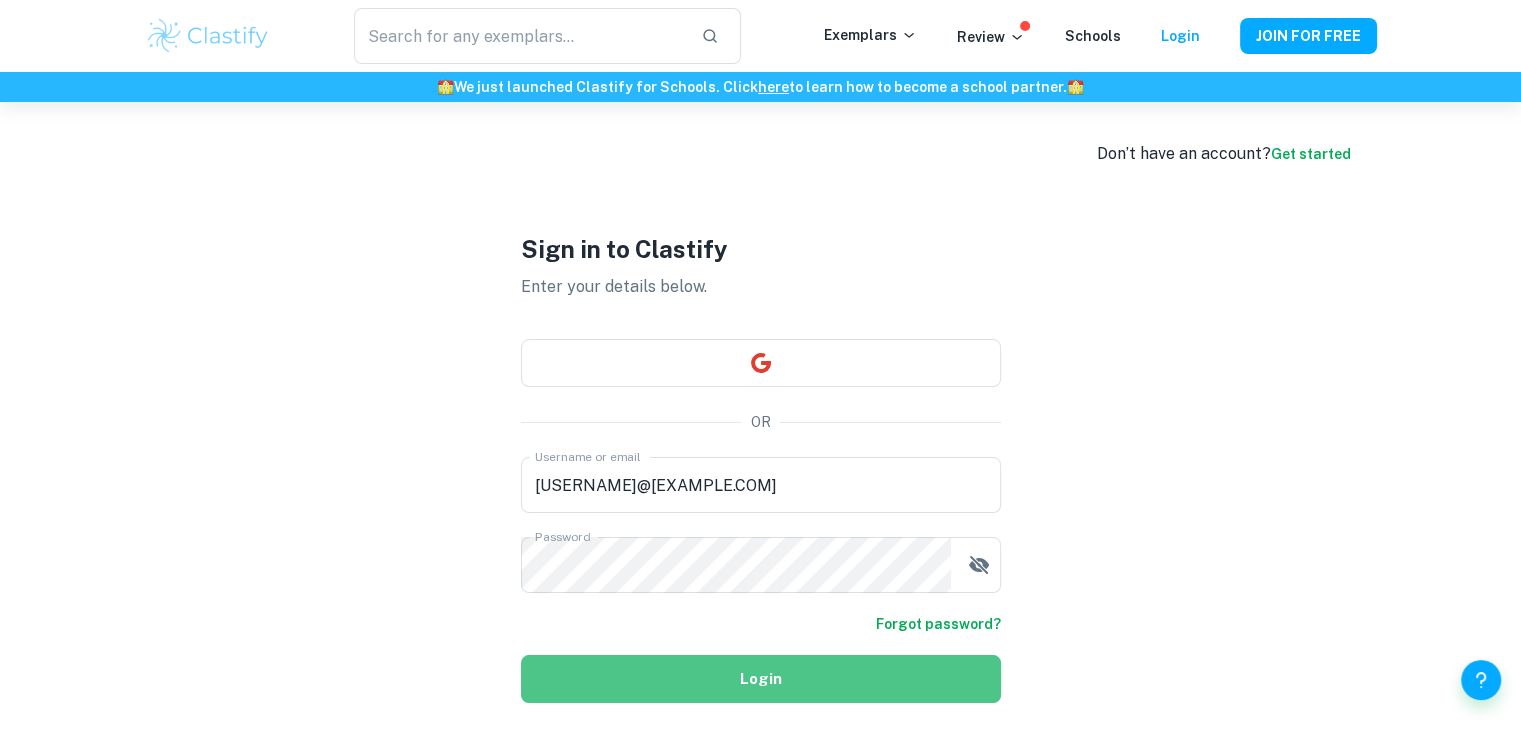 click on "Login" at bounding box center (761, 679) 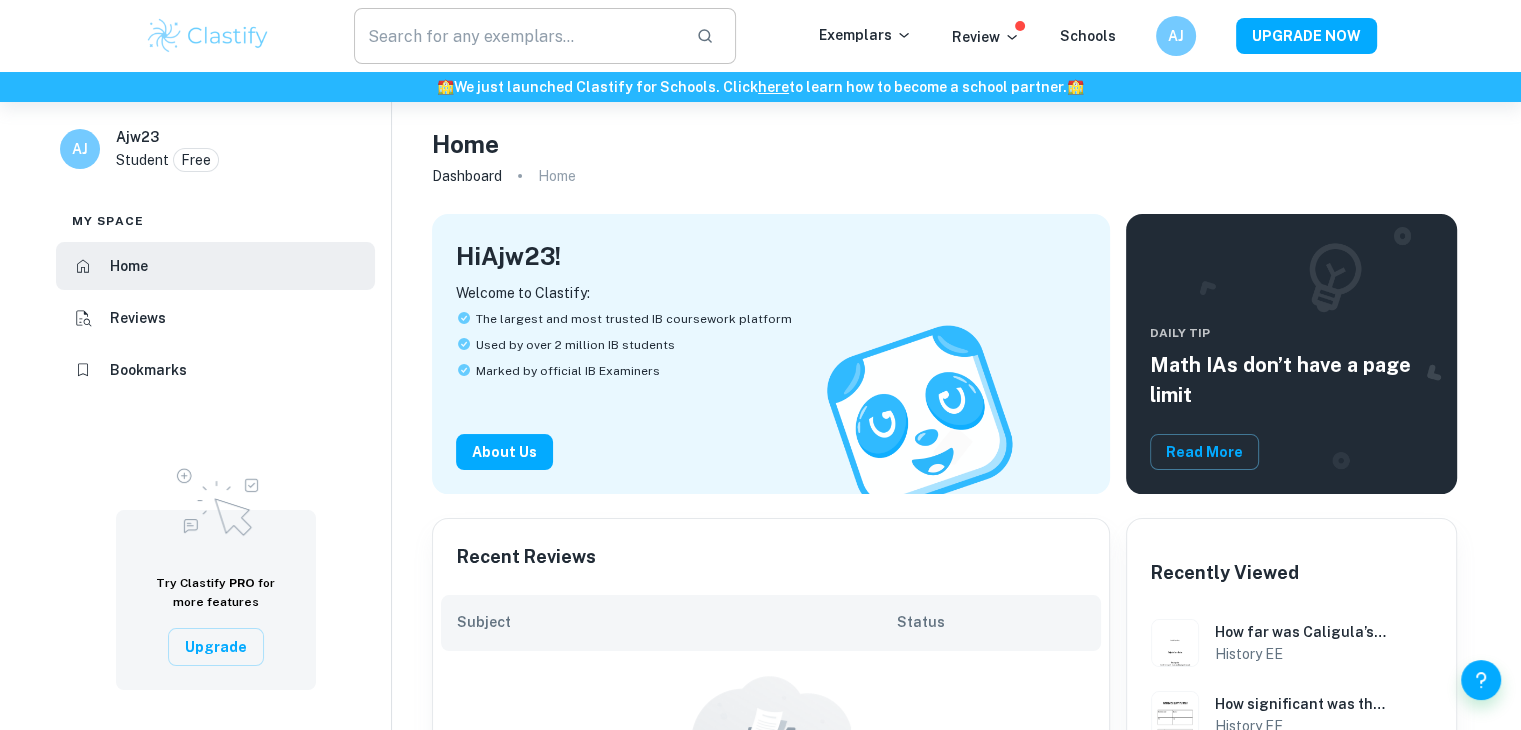 click at bounding box center [517, 36] 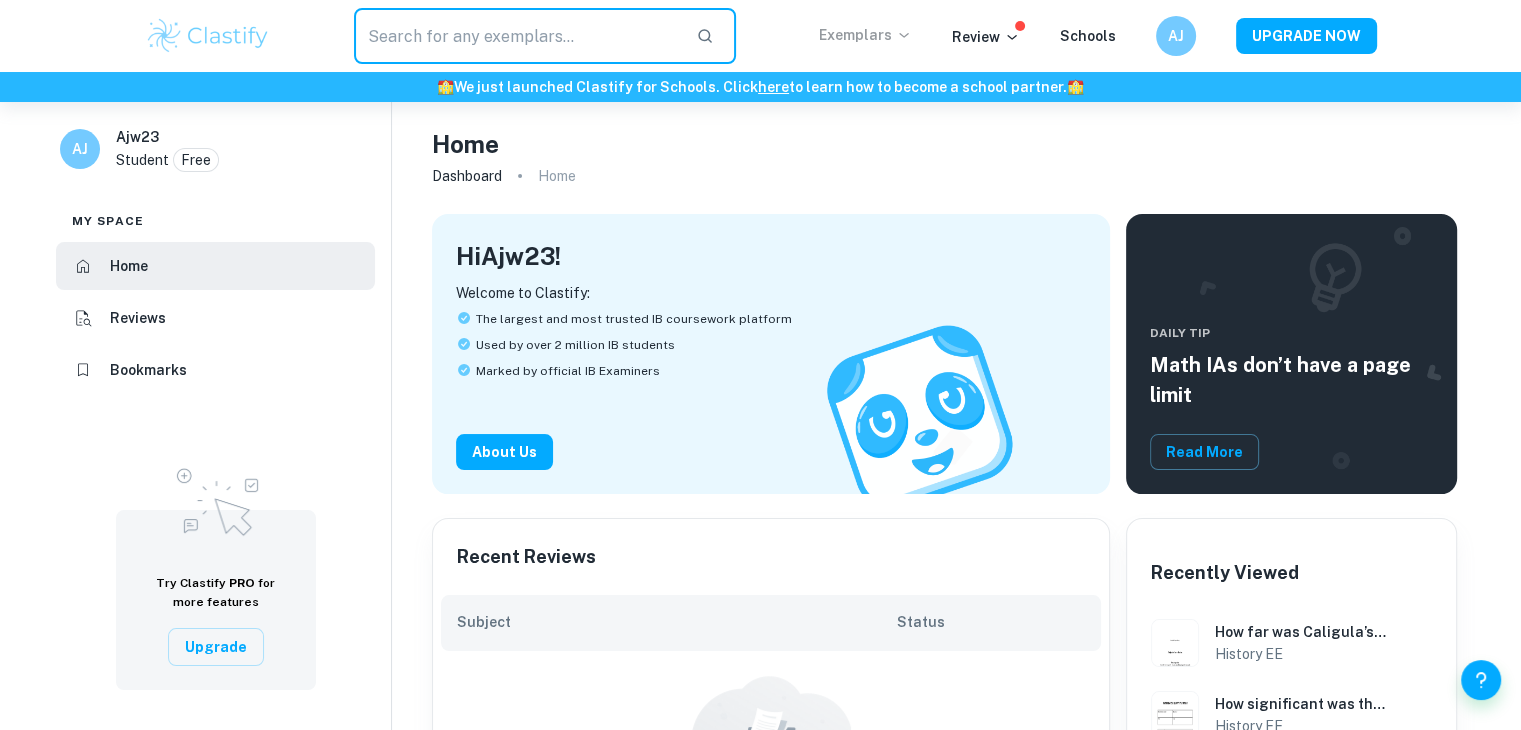 click on "Exemplars" at bounding box center [865, 35] 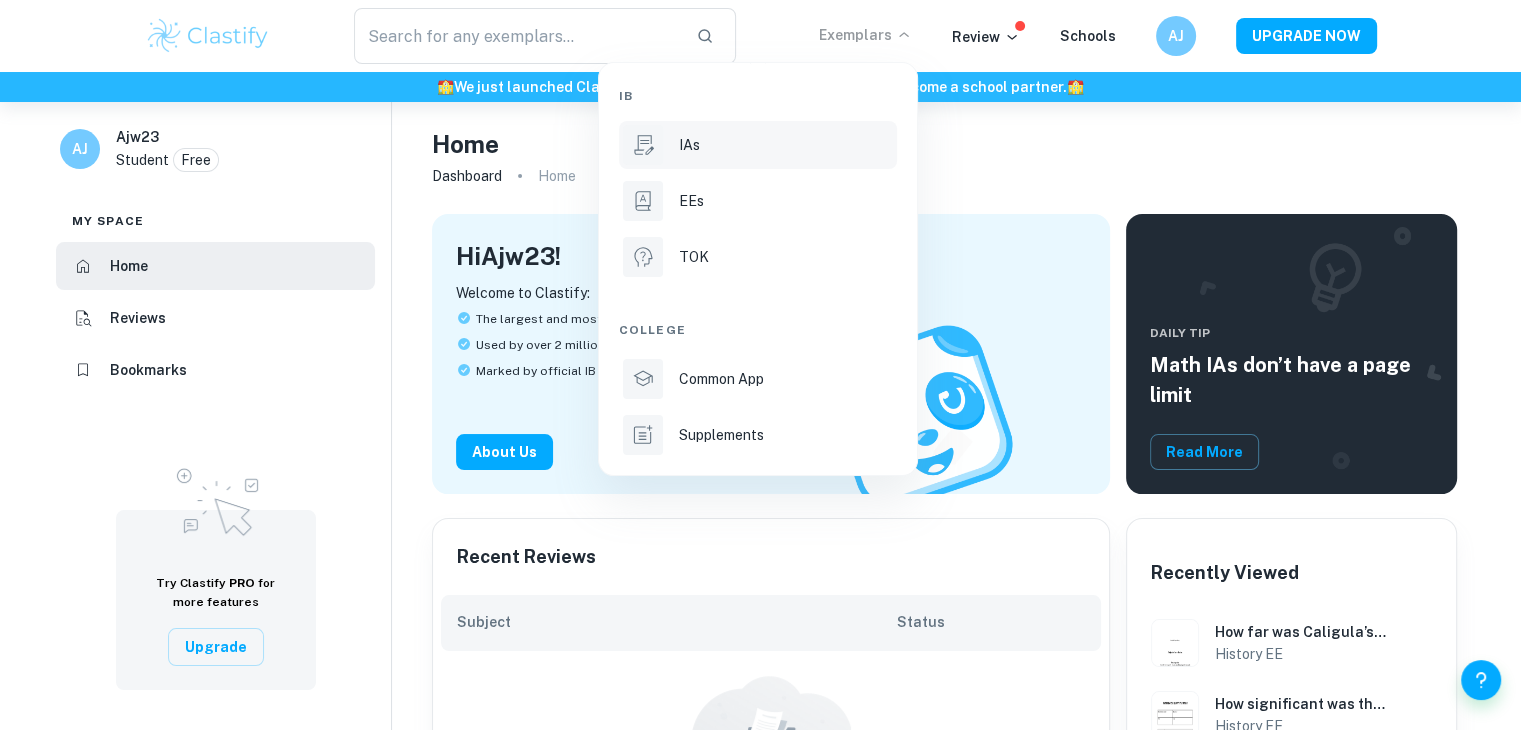 click on "IAs" at bounding box center [758, 145] 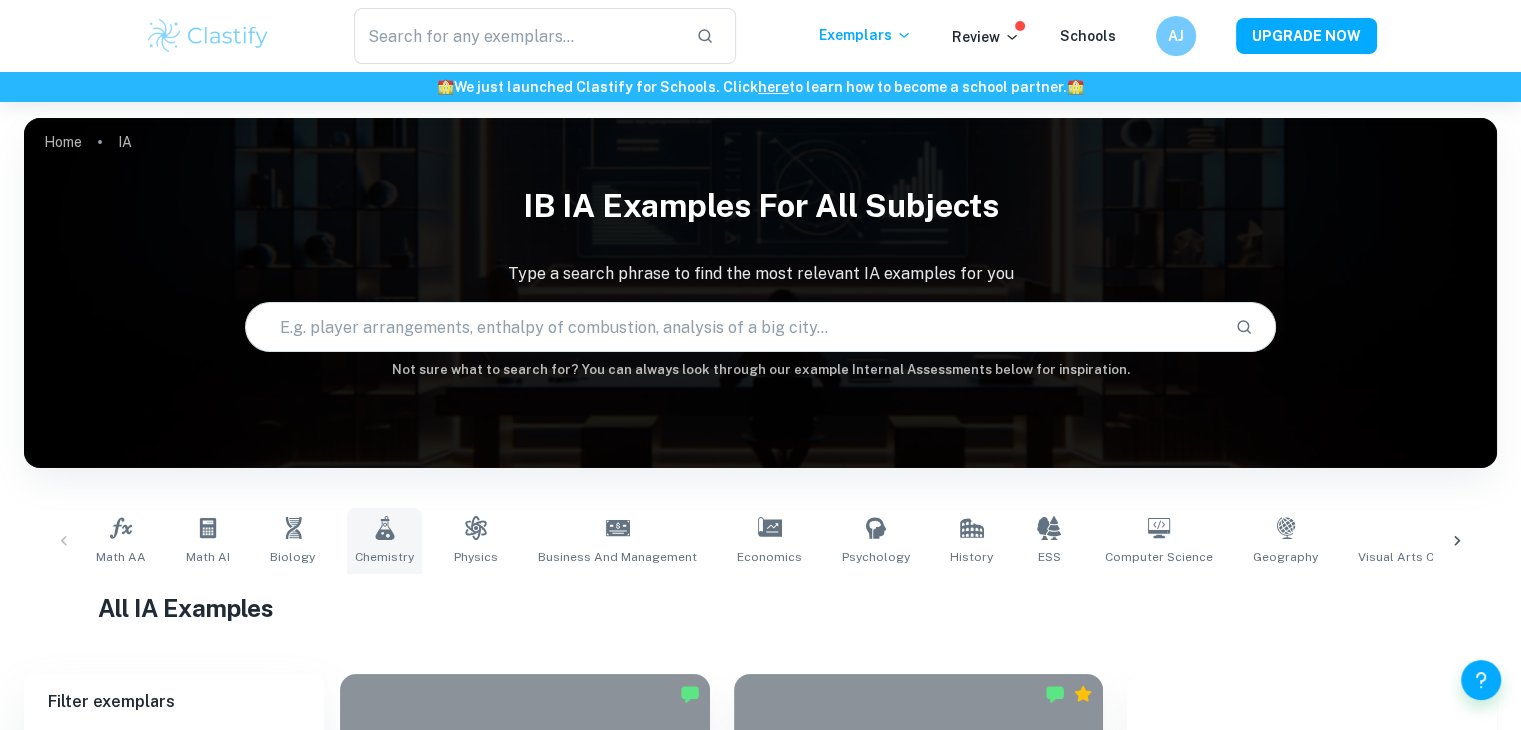 click 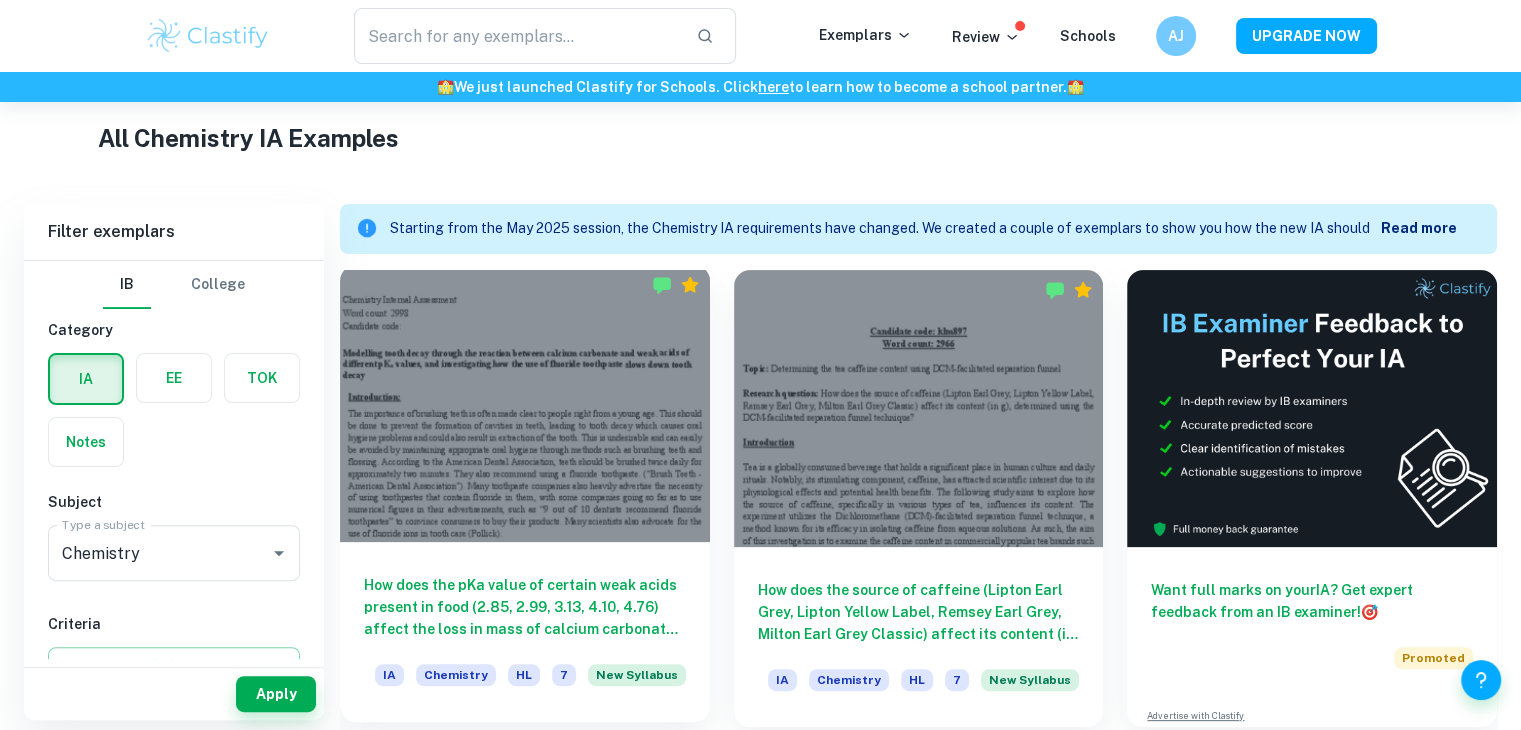 scroll, scrollTop: 531, scrollLeft: 0, axis: vertical 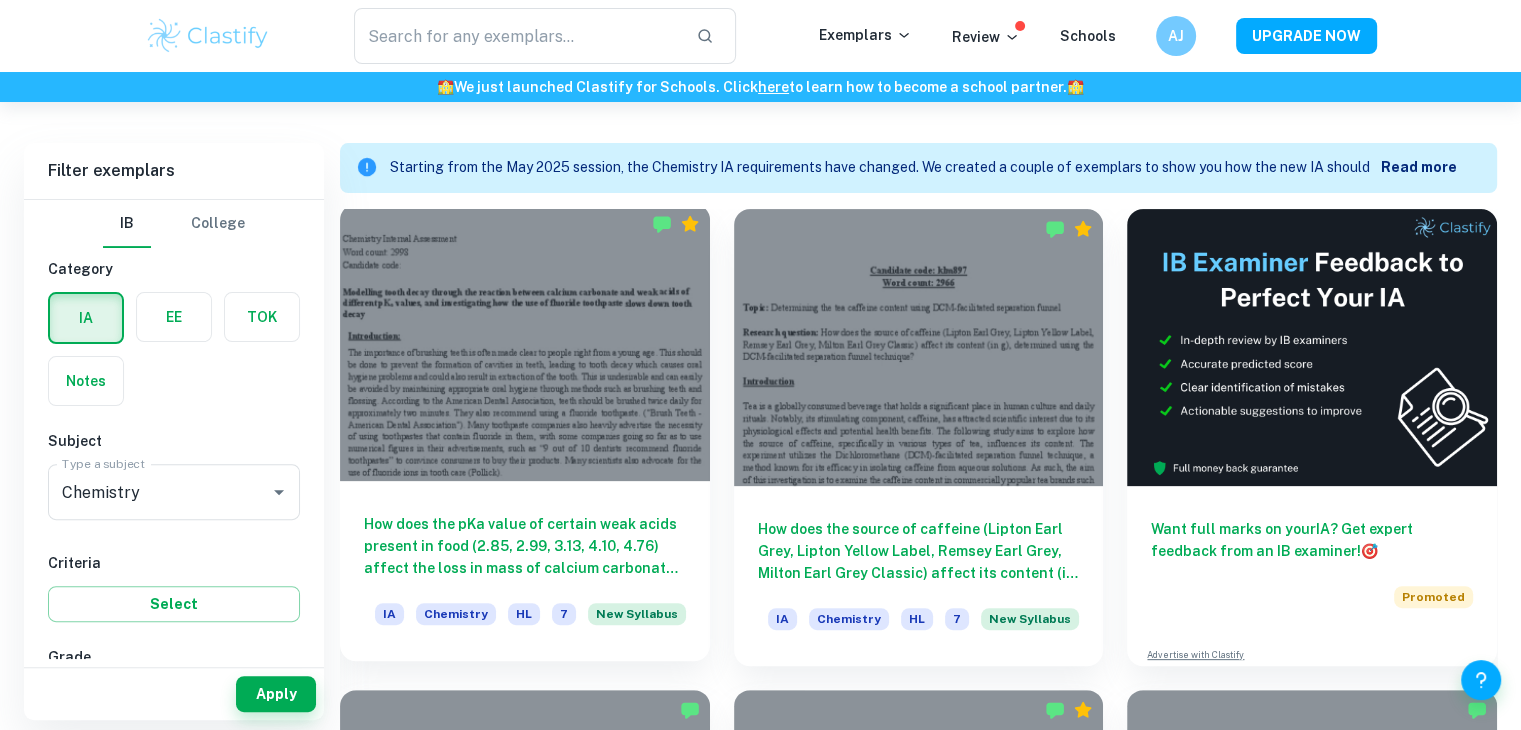click at bounding box center [525, 342] 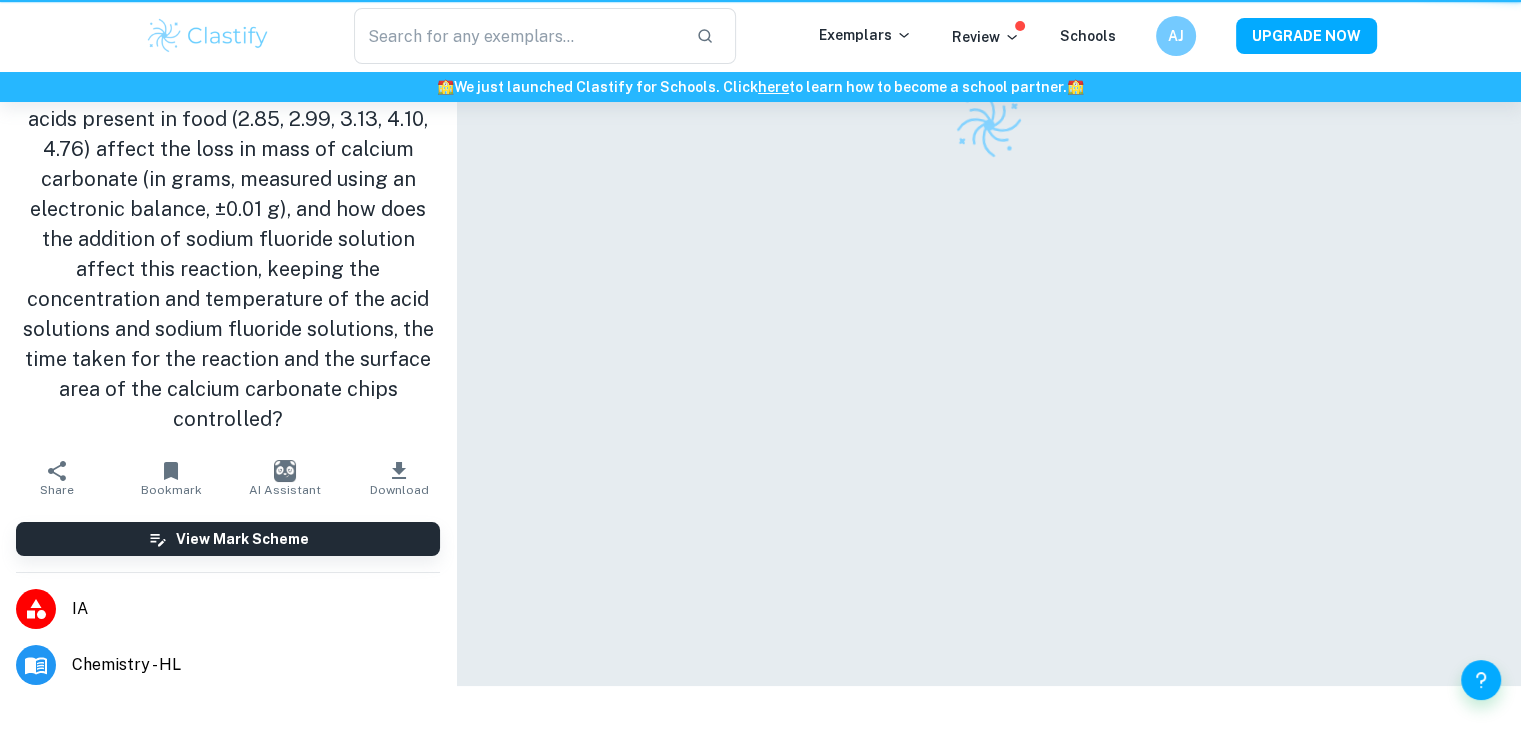 scroll, scrollTop: 0, scrollLeft: 0, axis: both 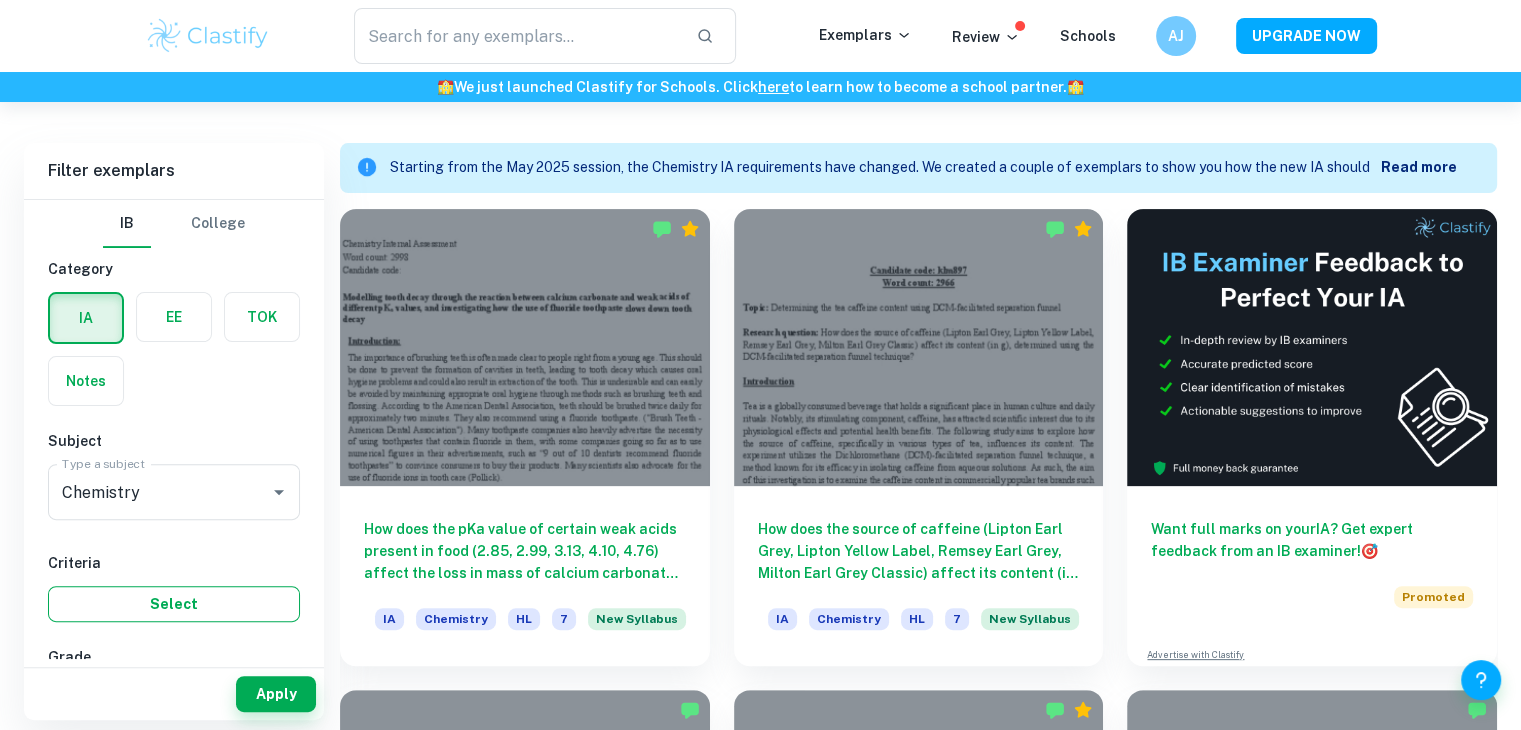 click on "Select" at bounding box center (174, 604) 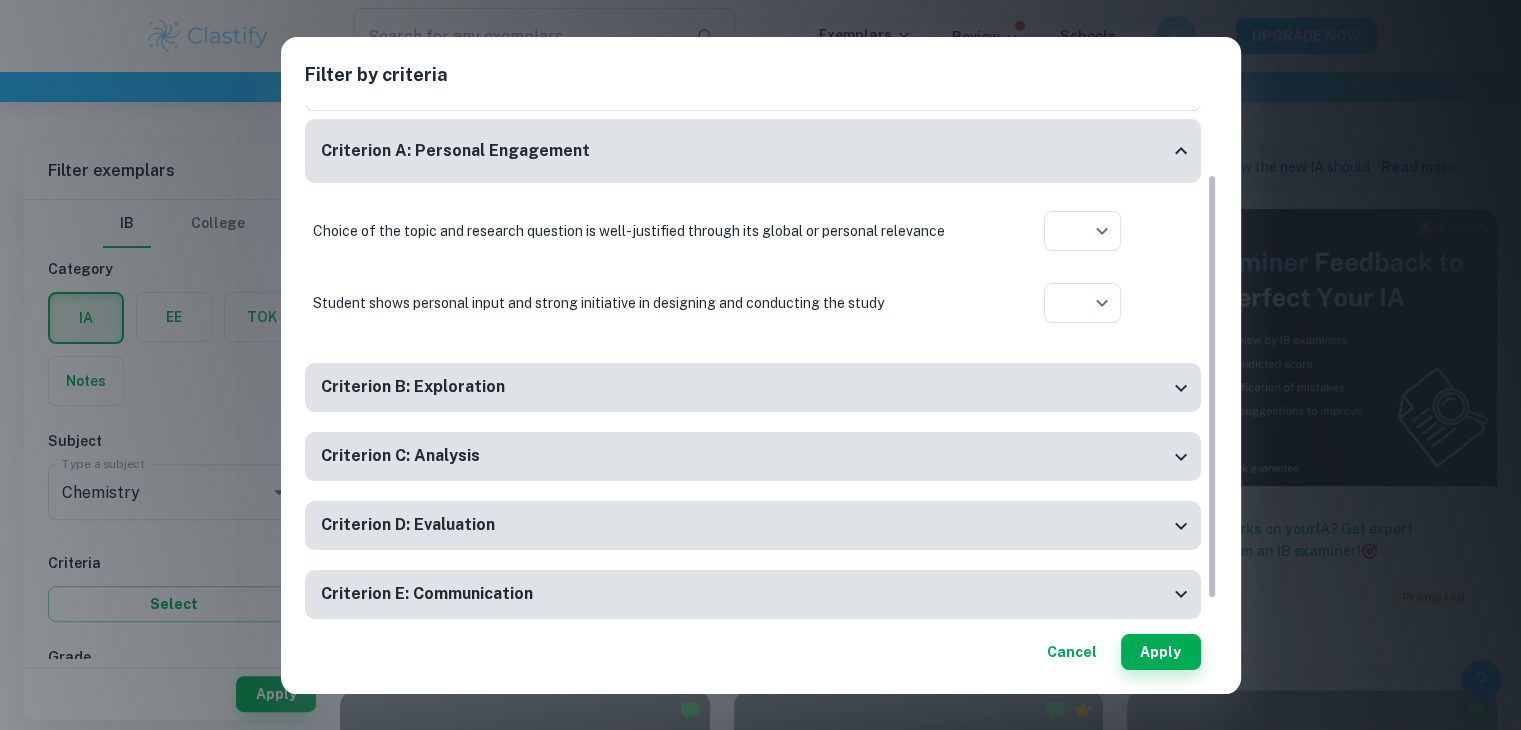 scroll, scrollTop: 0, scrollLeft: 0, axis: both 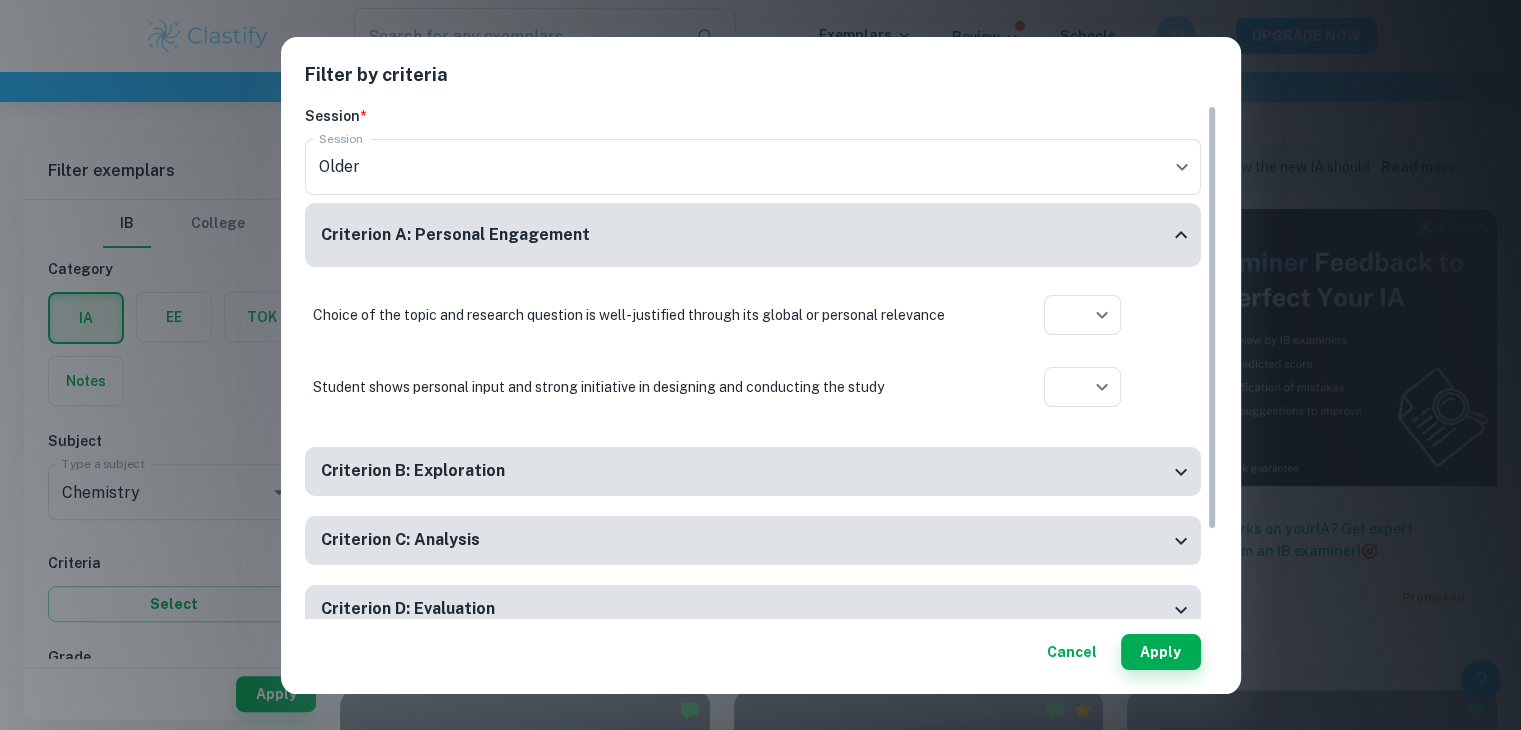 click on "Filter by criteria Session  * Session Older current Session Criterion A: Personal Engagement Choice of the topic and research question is well-justified through its global or personal relevance ​ Aplication year Student shows personal input and strong initiative in designing and conducting the study ​ Aplication year Criterion B: Exploration A focused and detailed description of the main topic is present ​ Aplication year A focused and detailed description of the research question is present ​ Aplication year The student provides background information that is relevant and focused ​ Aplication year The chemistry is explained well enough for the reader to fully and easily understand it without the need of rereading ​ Aplication year The methodology of the investigation is highly appropriate to the topic ​ Aplication year The methodology is focused on answering the research question ​ Aplication year ​ Aplication year ​ Aplication year ​ Aplication year ​ Aplication year Cancel Apply" at bounding box center (760, 365) 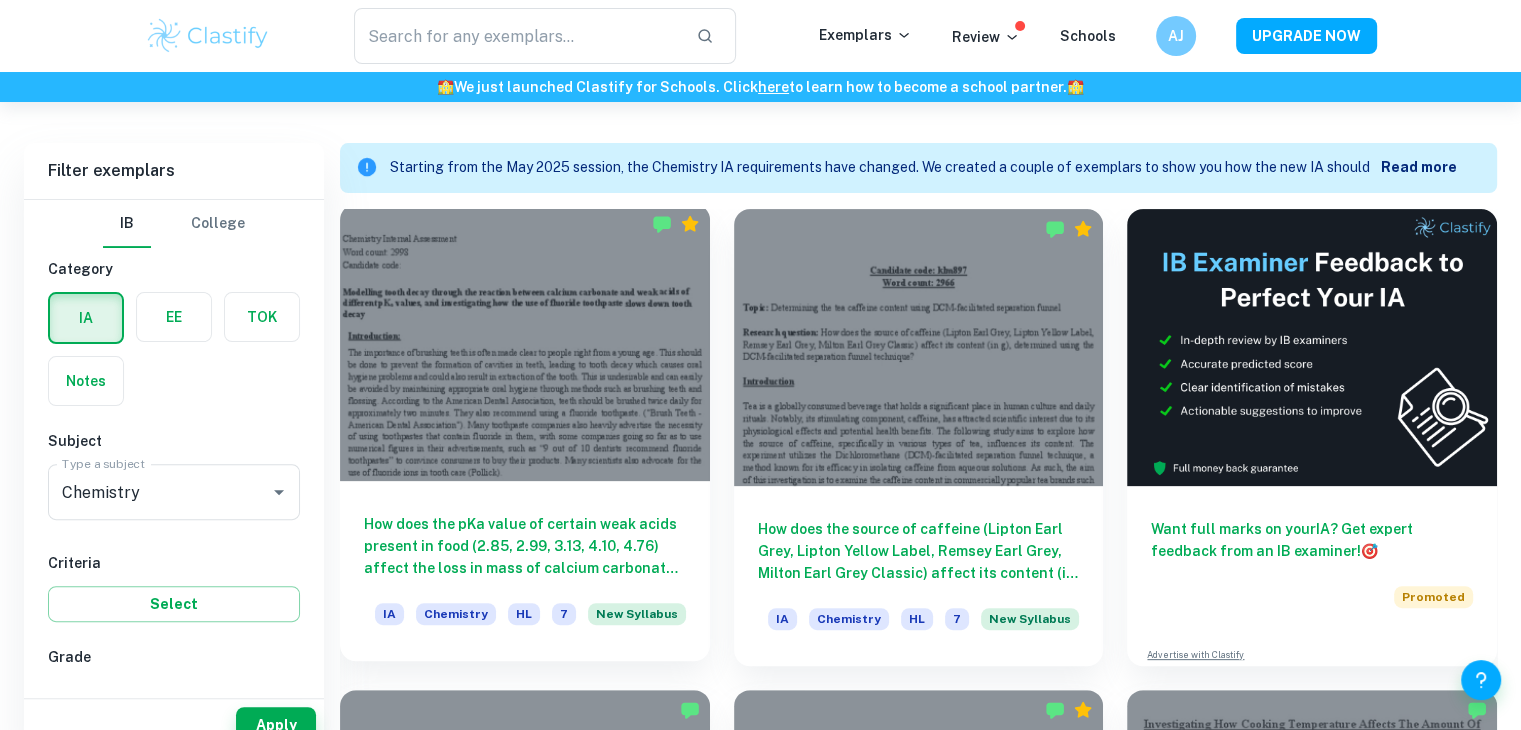 scroll, scrollTop: 898, scrollLeft: 0, axis: vertical 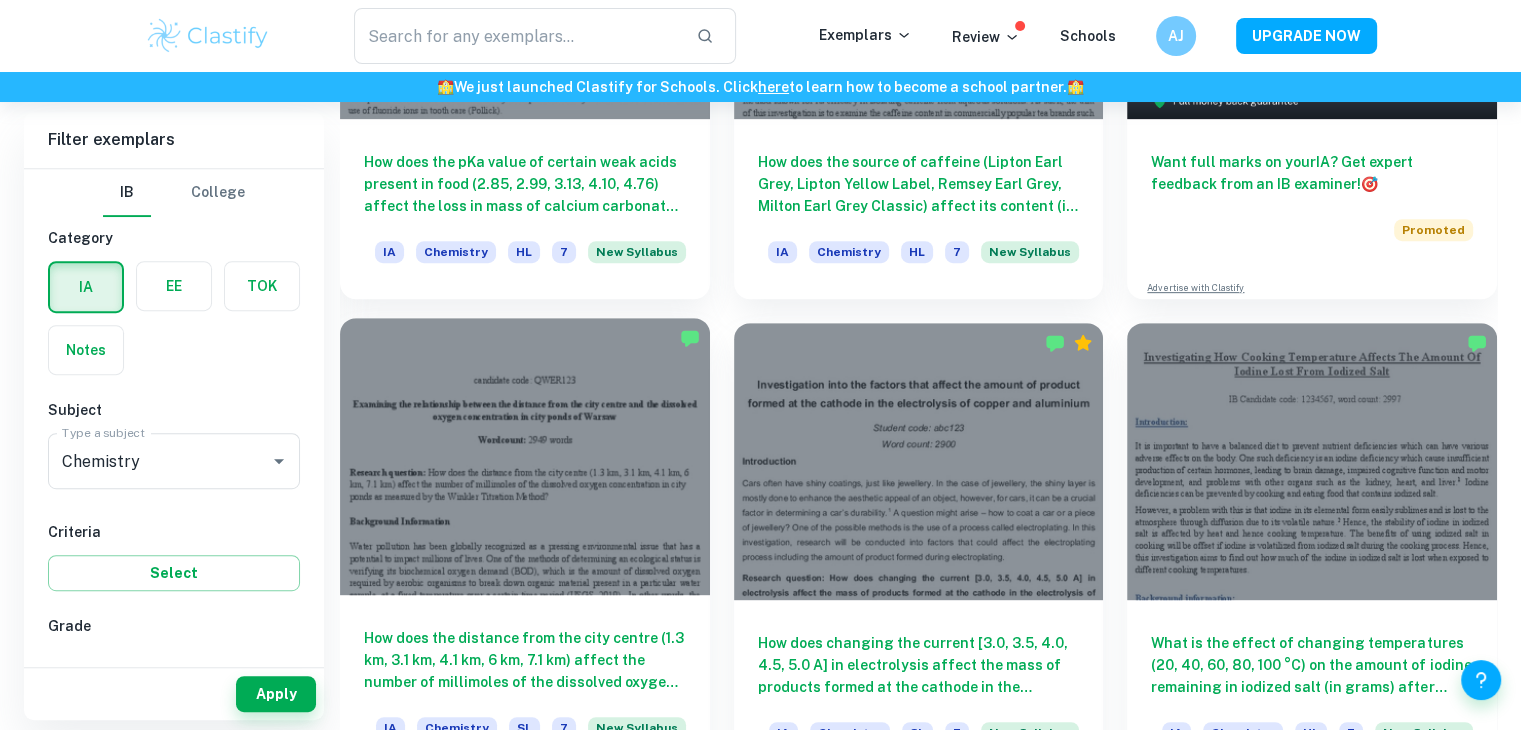 click at bounding box center [525, 456] 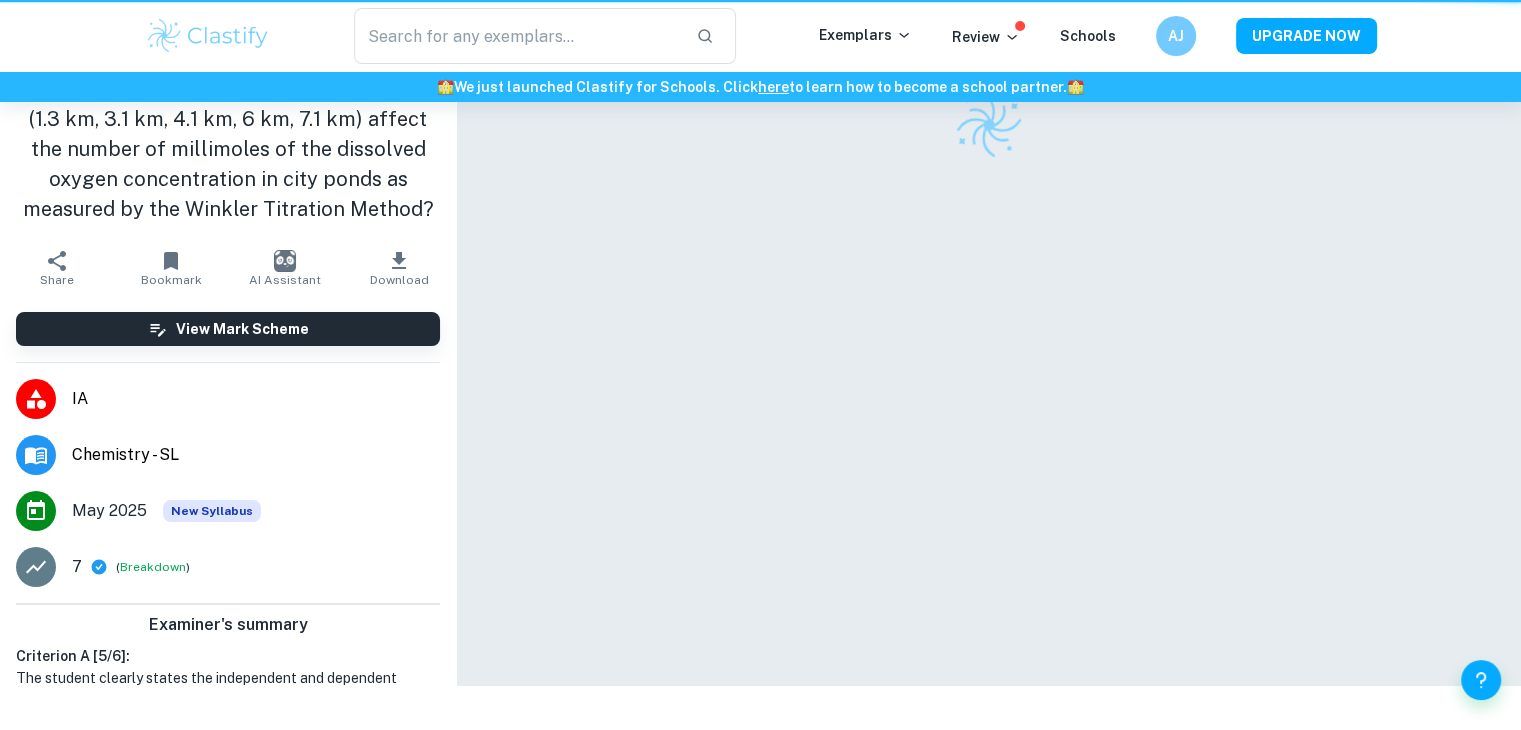 scroll, scrollTop: 0, scrollLeft: 0, axis: both 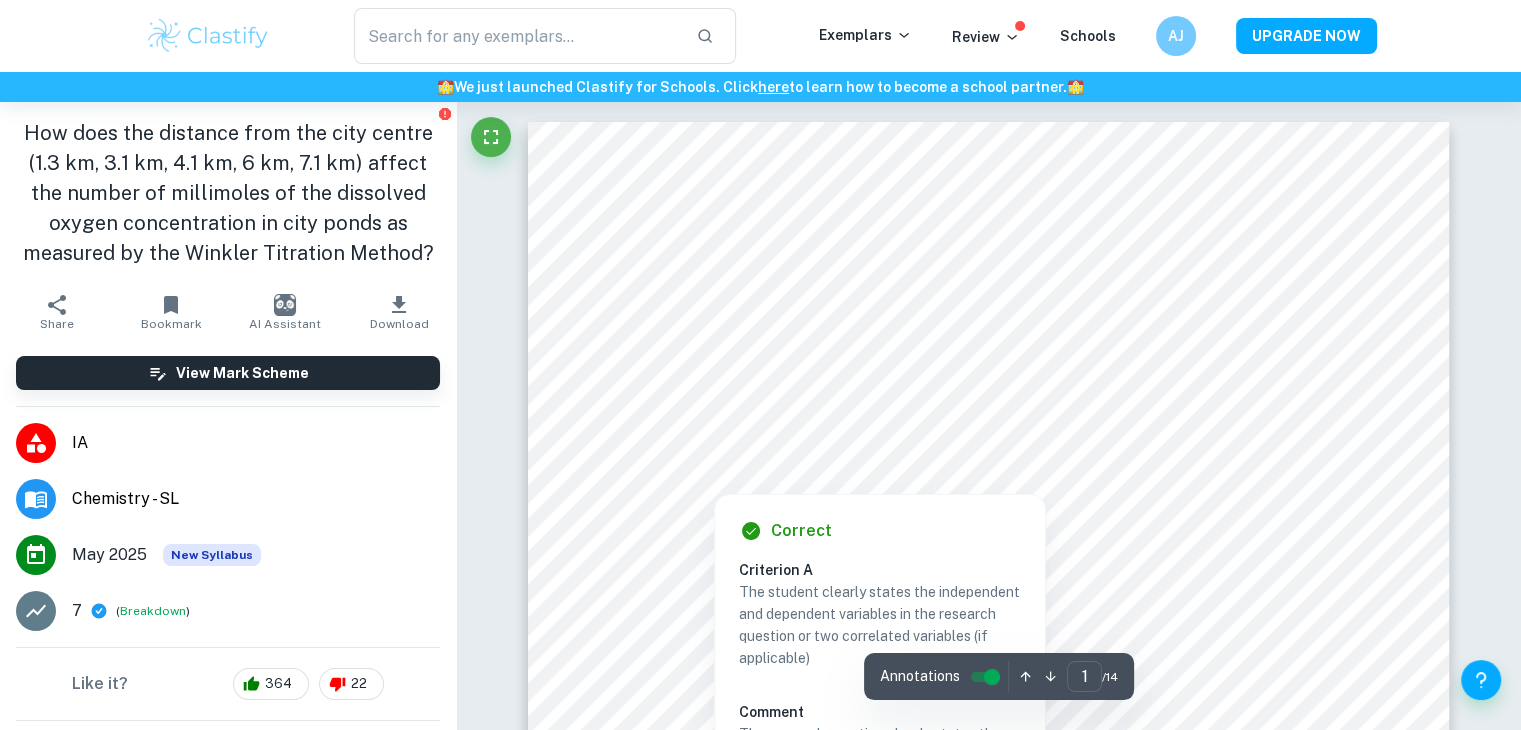 click at bounding box center [974, 454] 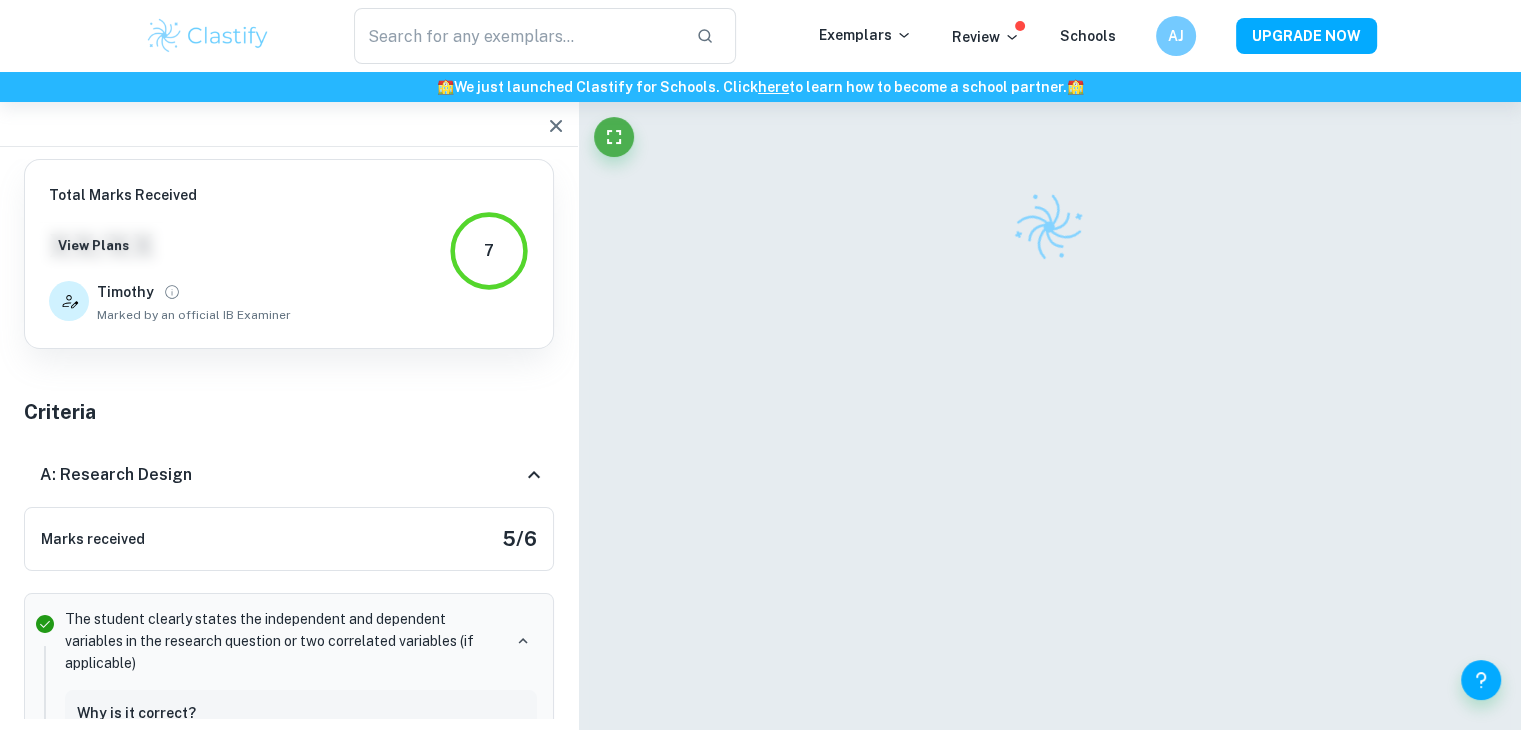 scroll, scrollTop: 120, scrollLeft: 0, axis: vertical 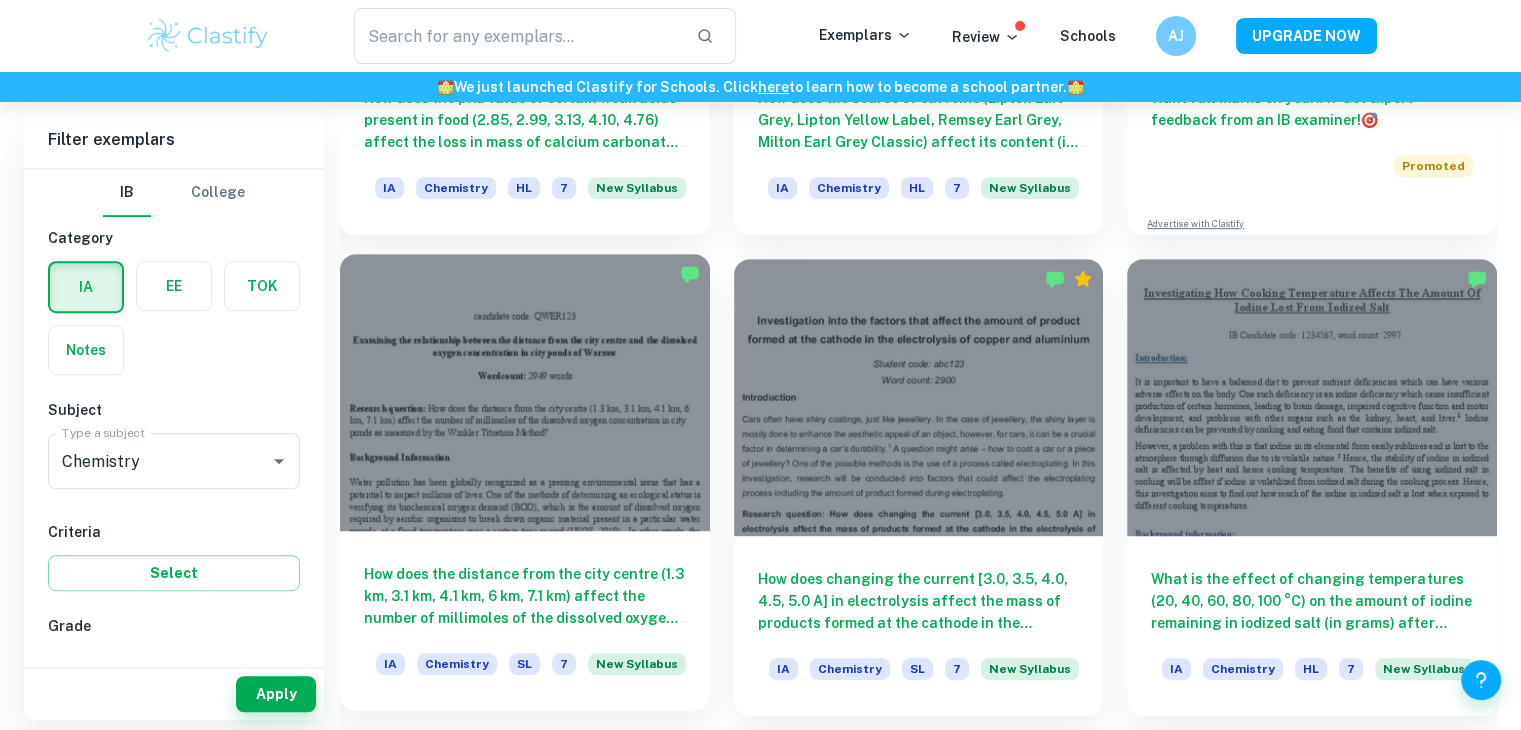click at bounding box center [525, 392] 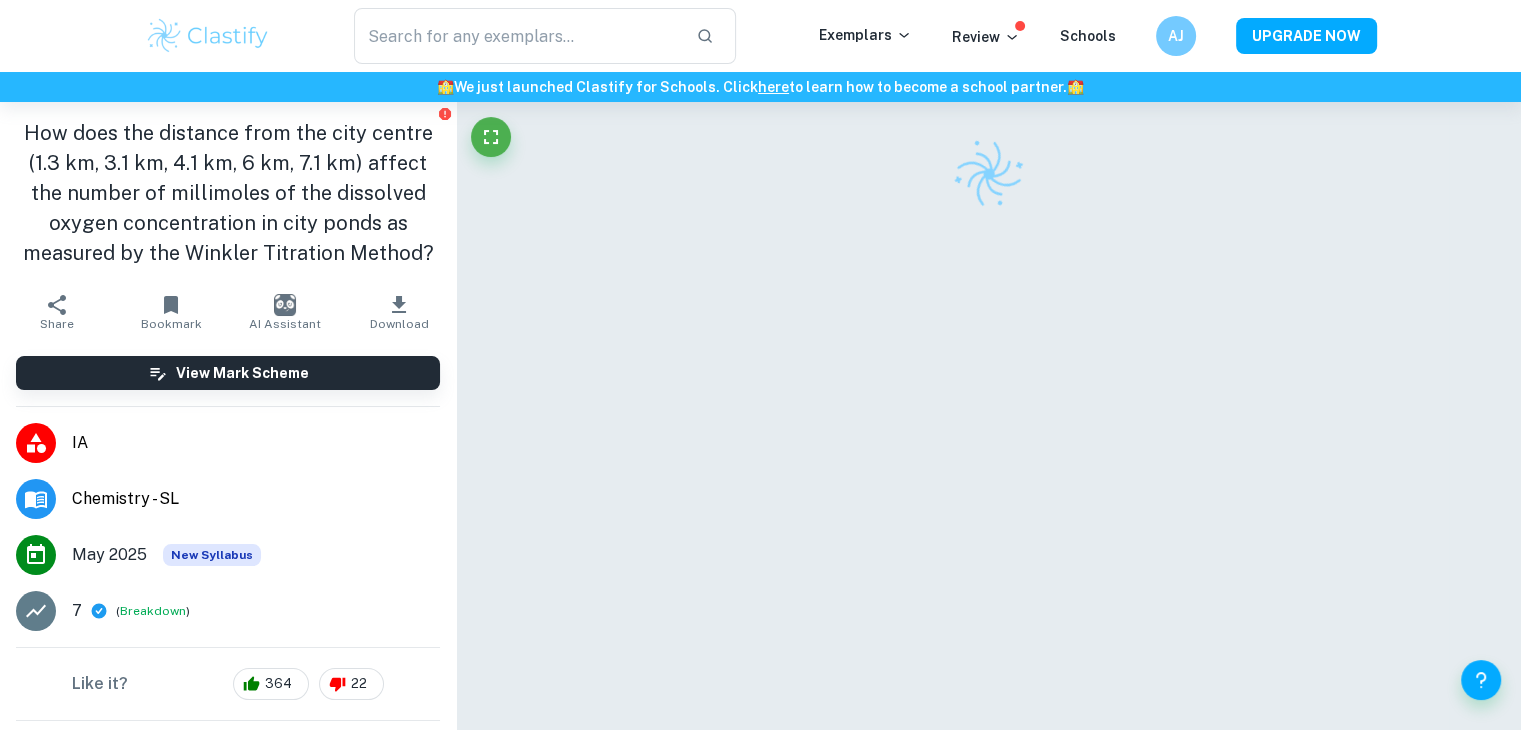 scroll, scrollTop: 0, scrollLeft: 0, axis: both 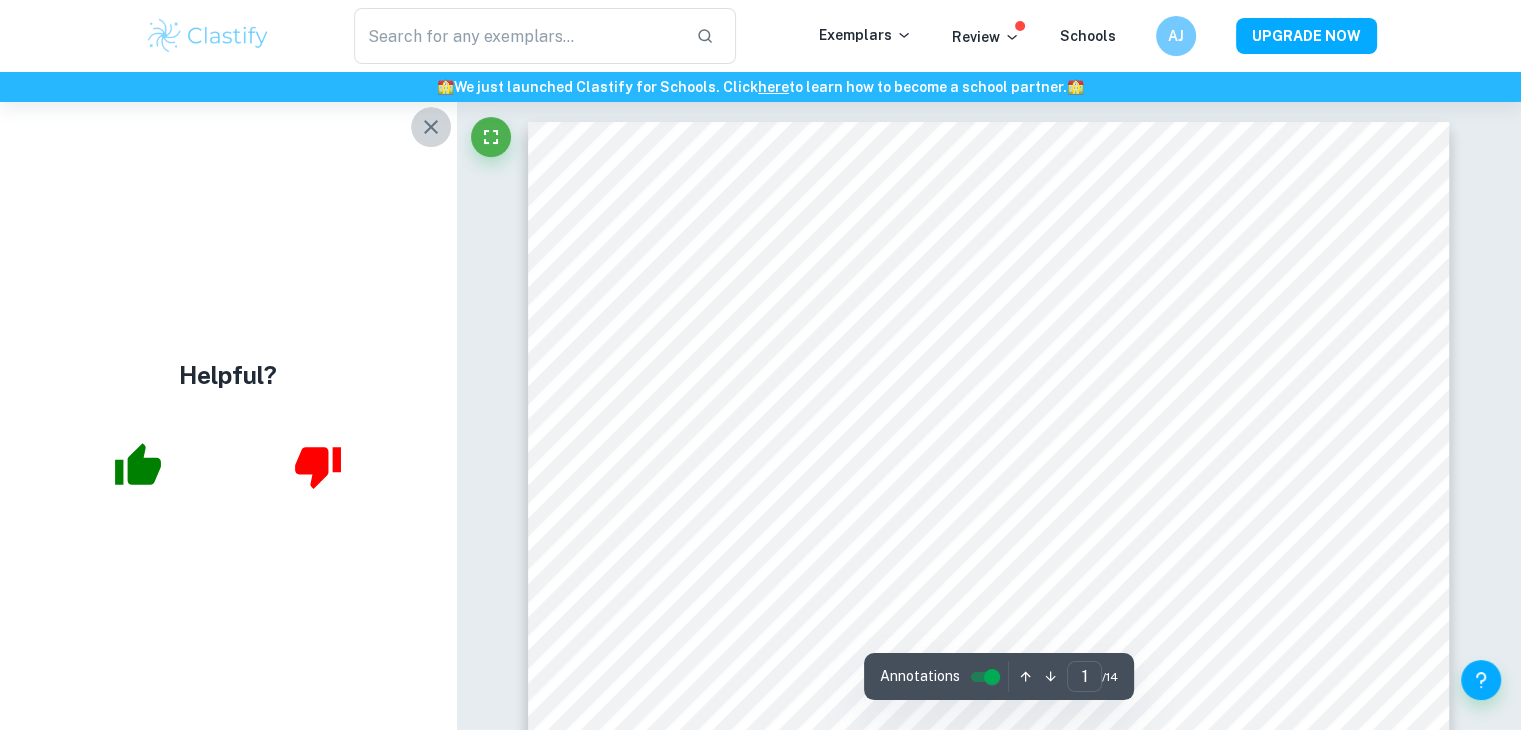 click 